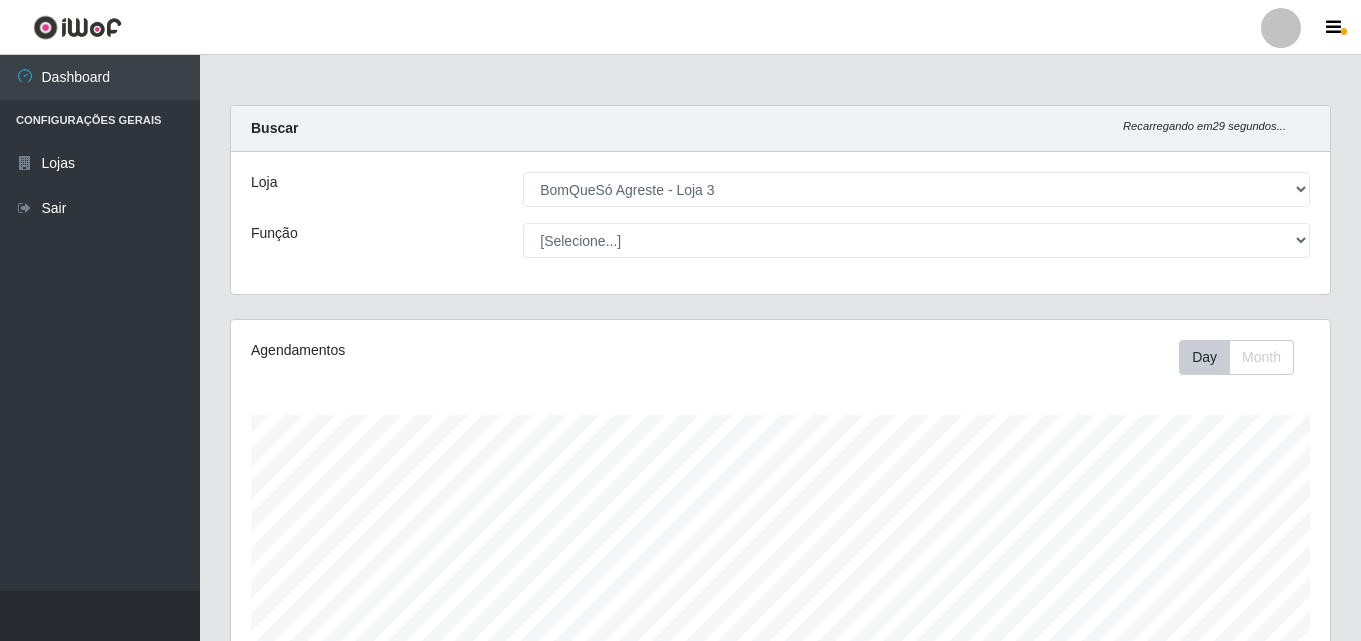select on "215" 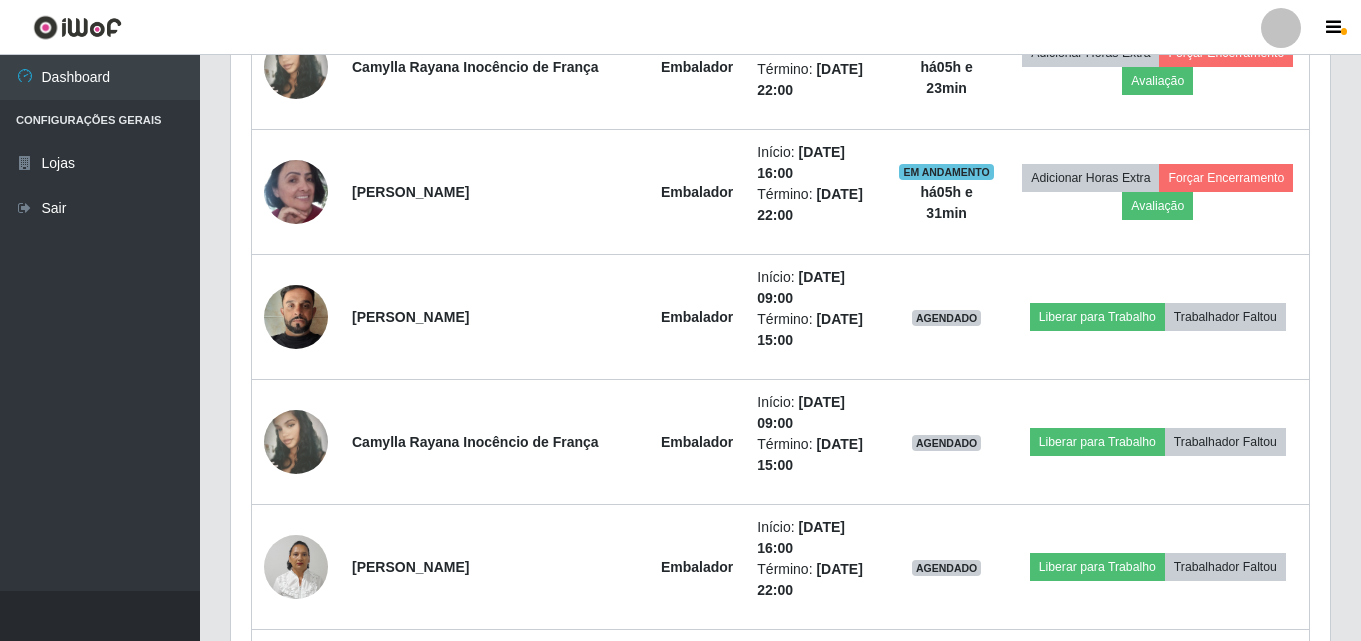 scroll, scrollTop: 999585, scrollLeft: 998901, axis: both 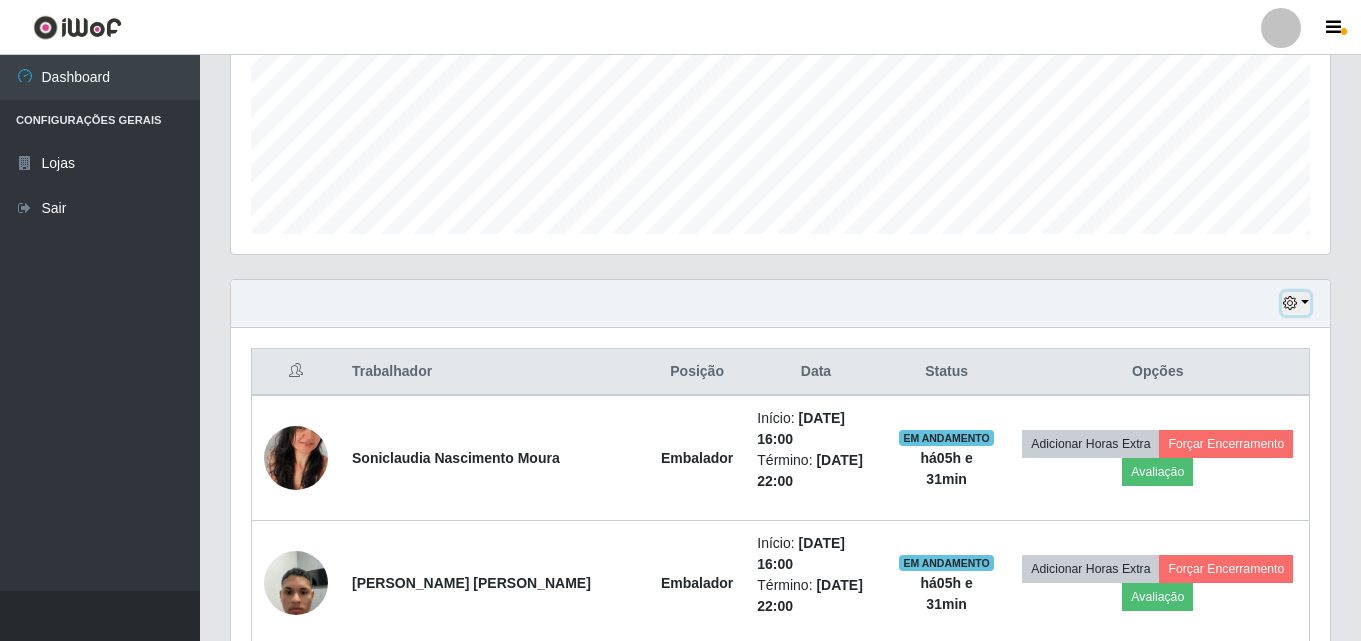 click at bounding box center (1296, 303) 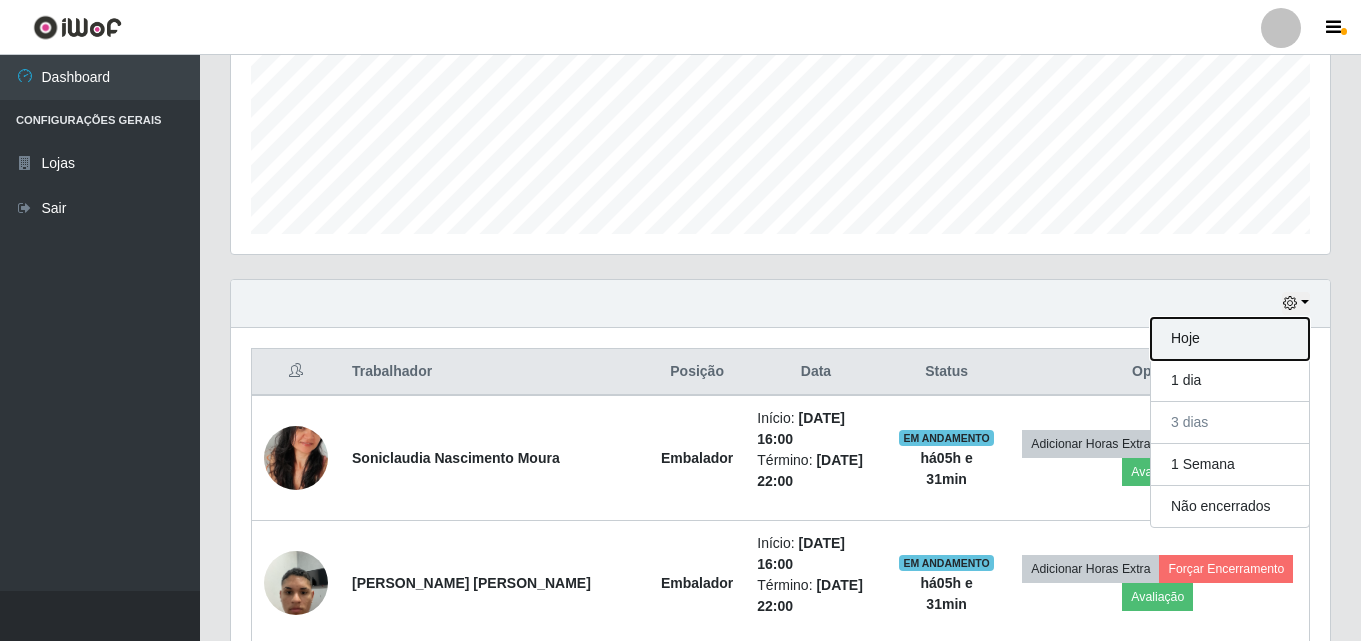 click on "Hoje" at bounding box center [1230, 339] 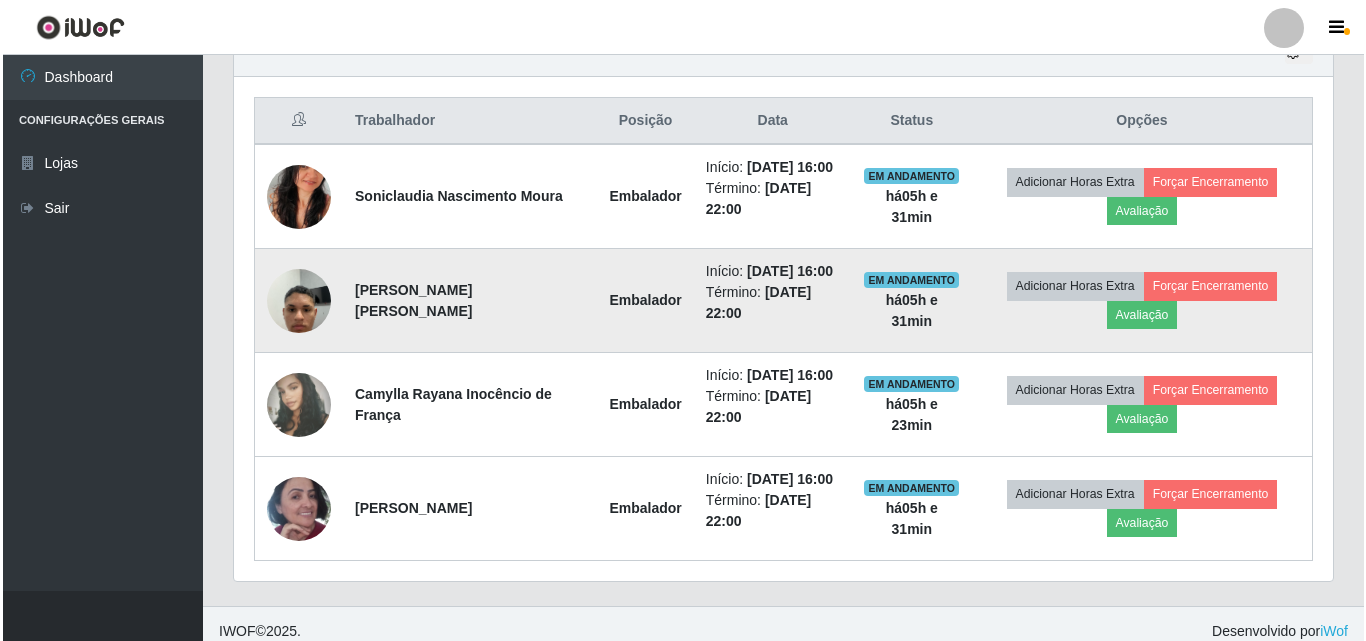 scroll, scrollTop: 747, scrollLeft: 0, axis: vertical 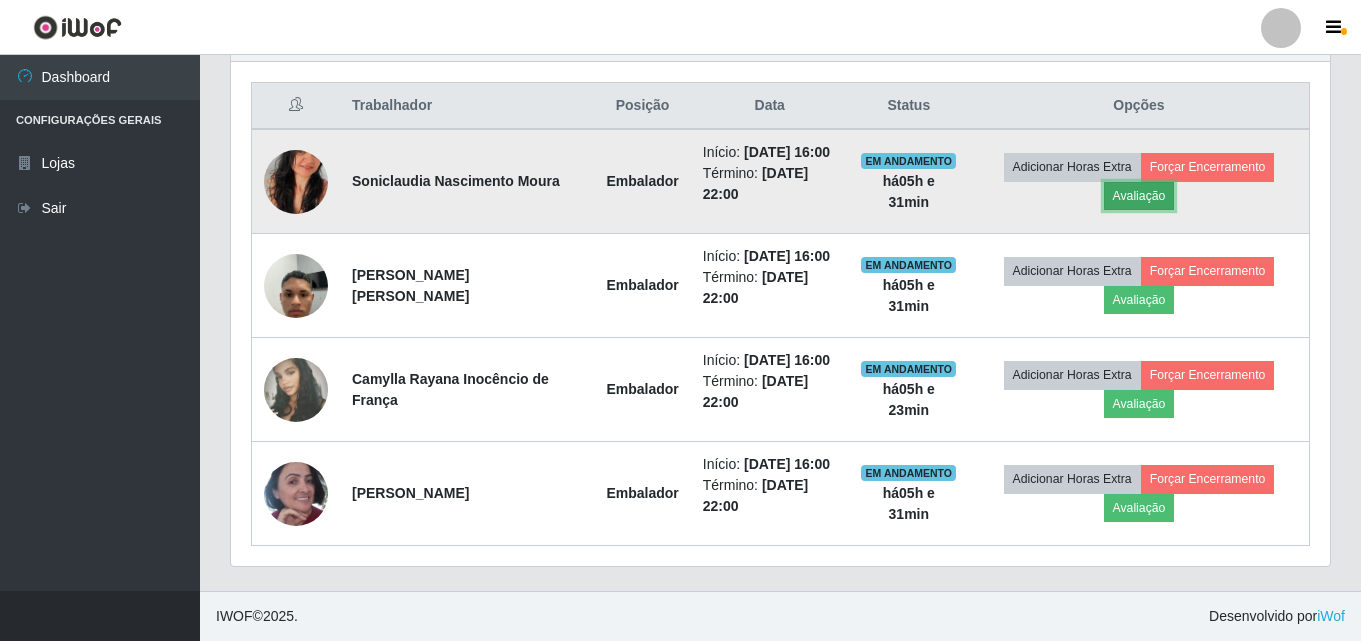 click on "Avaliação" at bounding box center (1139, 196) 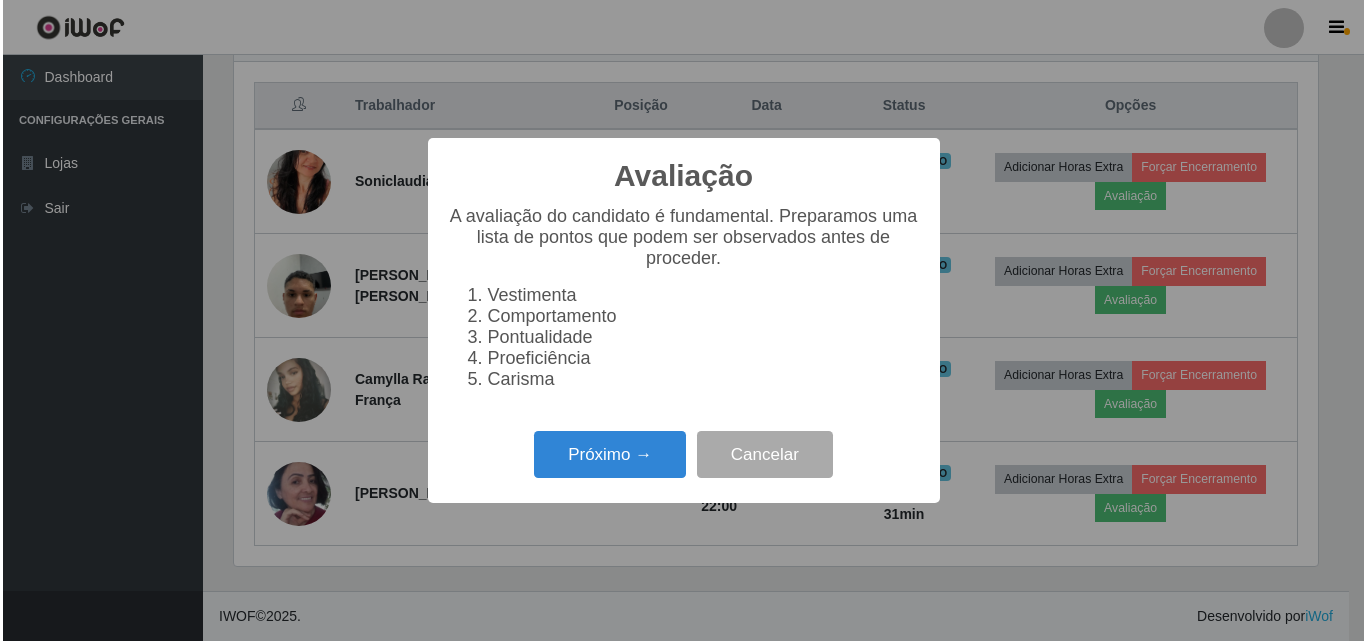 scroll, scrollTop: 999585, scrollLeft: 998911, axis: both 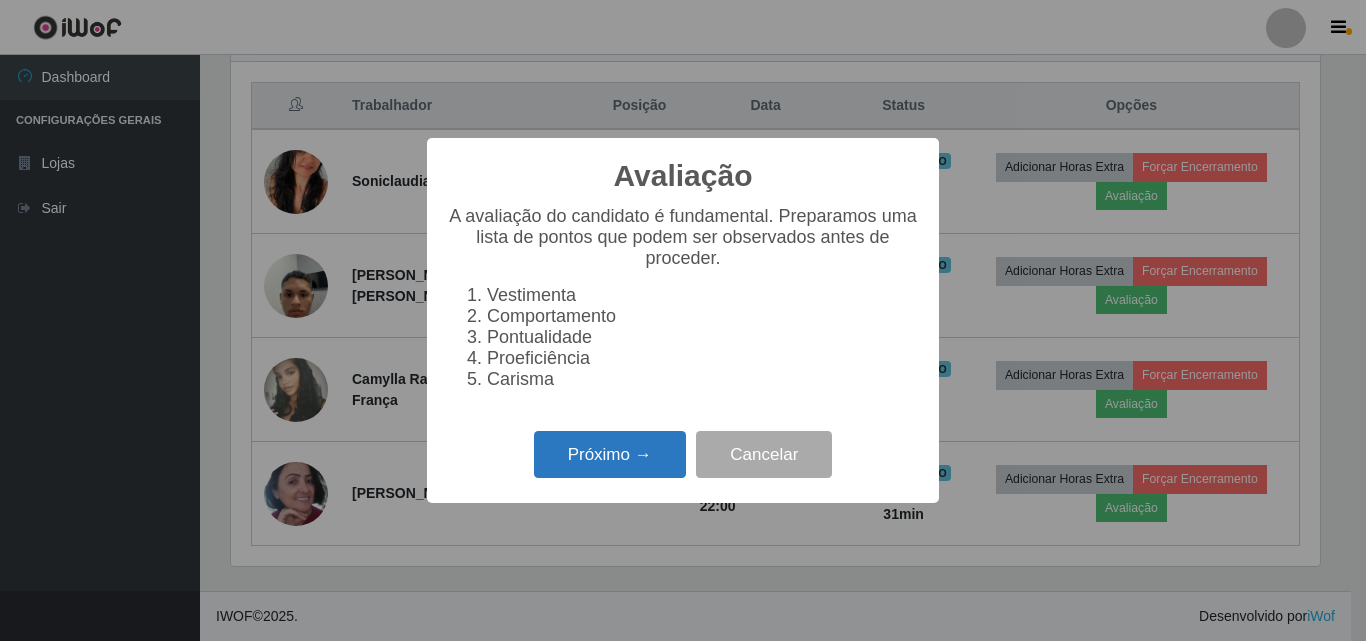 click on "Próximo →" at bounding box center (610, 454) 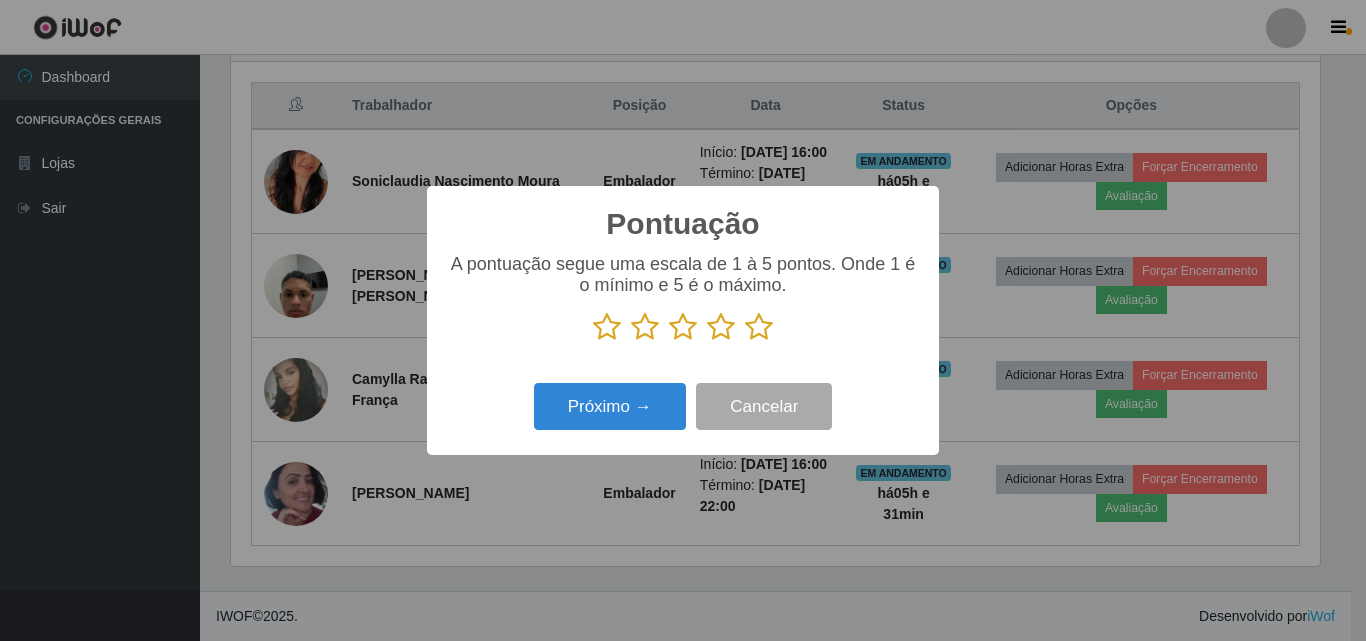 click at bounding box center [759, 327] 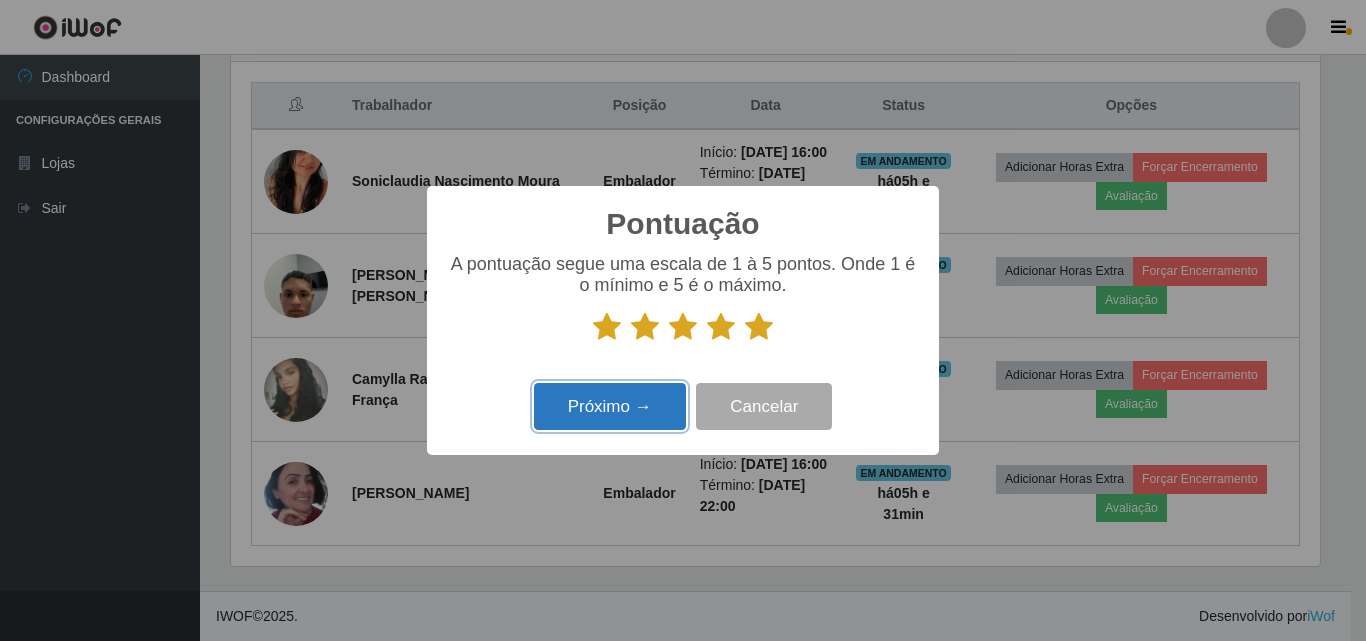 click on "Próximo →" at bounding box center [610, 406] 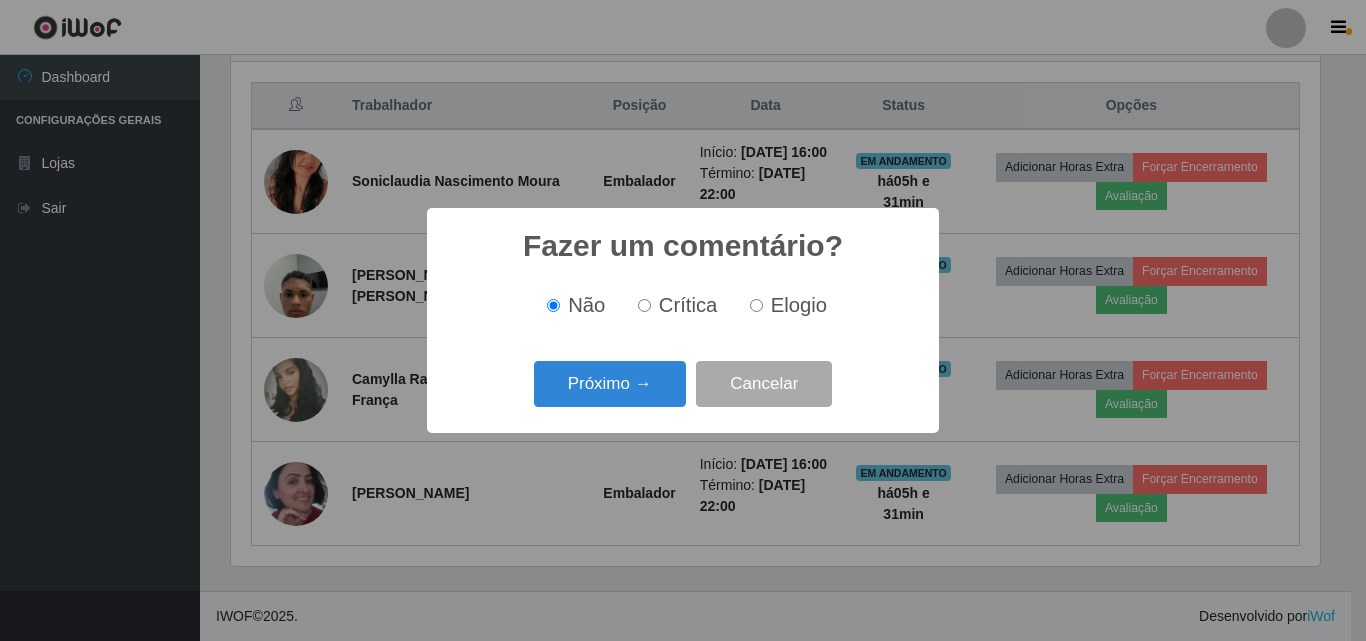 scroll, scrollTop: 999585, scrollLeft: 998911, axis: both 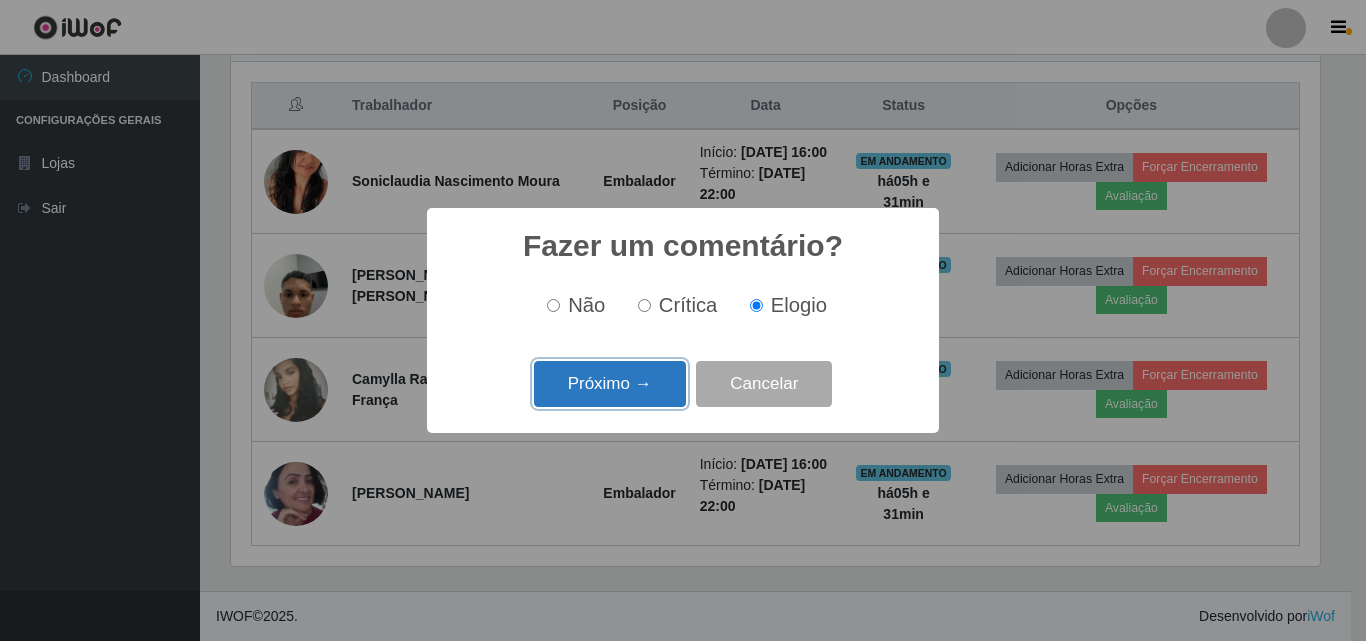 click on "Próximo →" at bounding box center [610, 384] 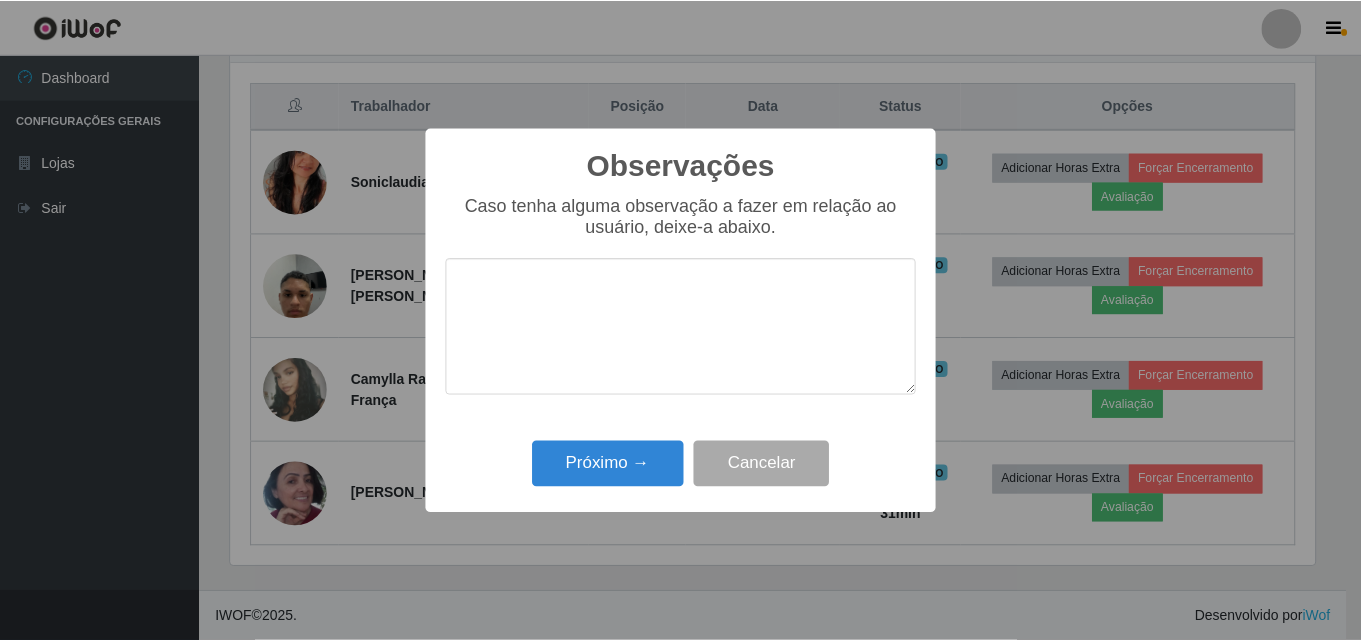 scroll, scrollTop: 999585, scrollLeft: 998911, axis: both 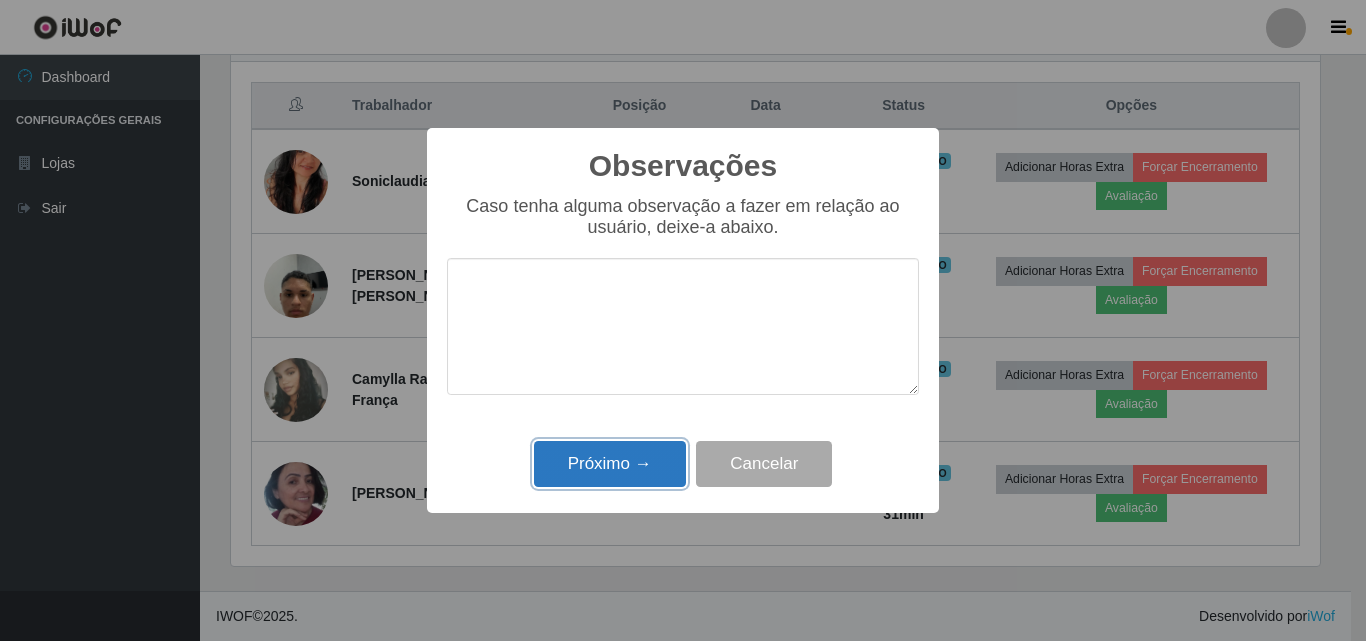 click on "Próximo →" at bounding box center (610, 464) 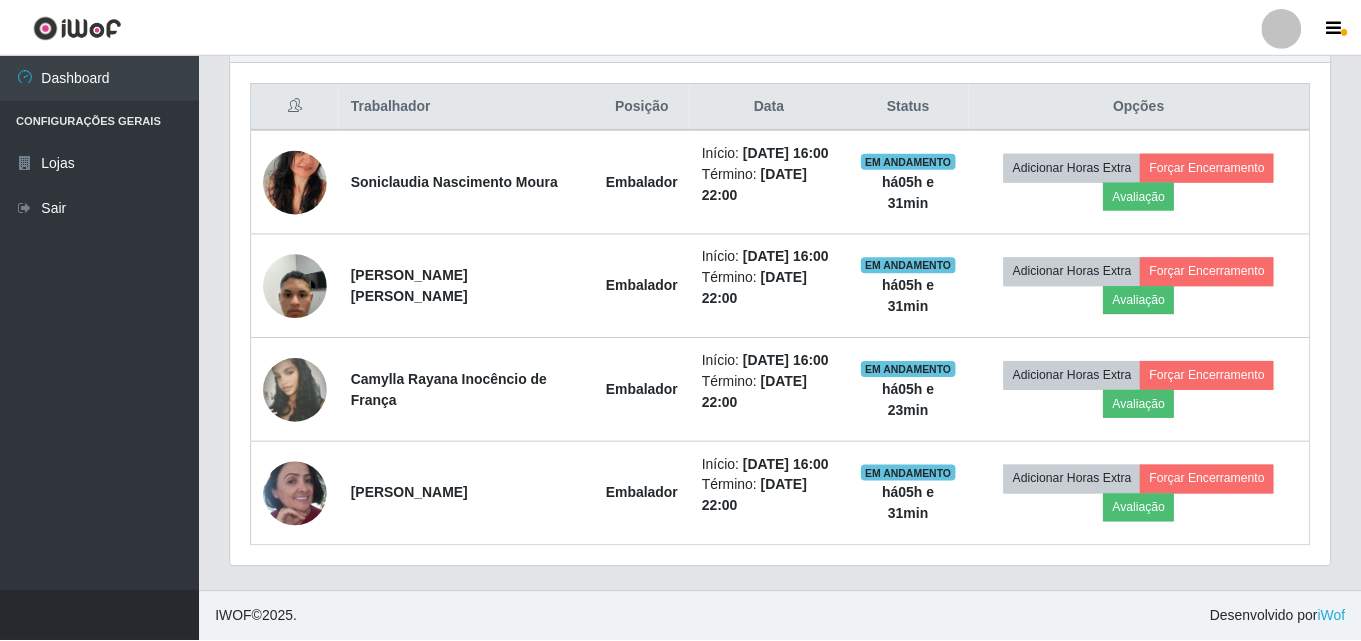 scroll, scrollTop: 999585, scrollLeft: 998901, axis: both 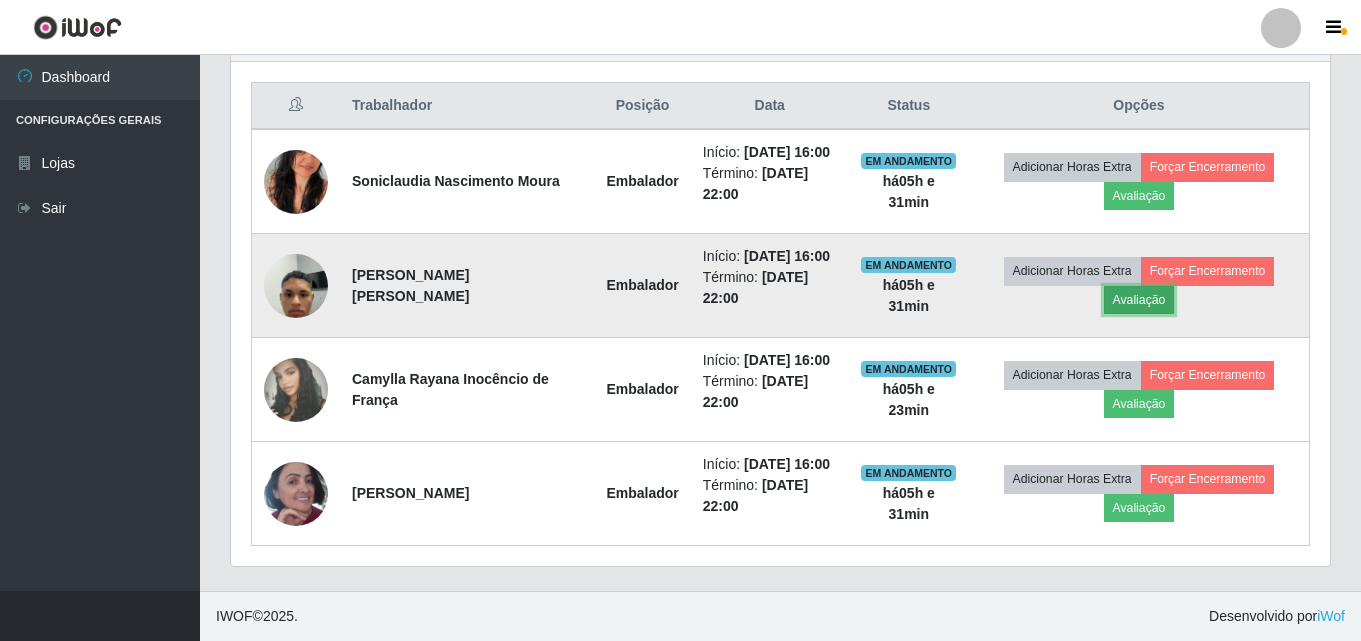 click on "Avaliação" at bounding box center (1139, 300) 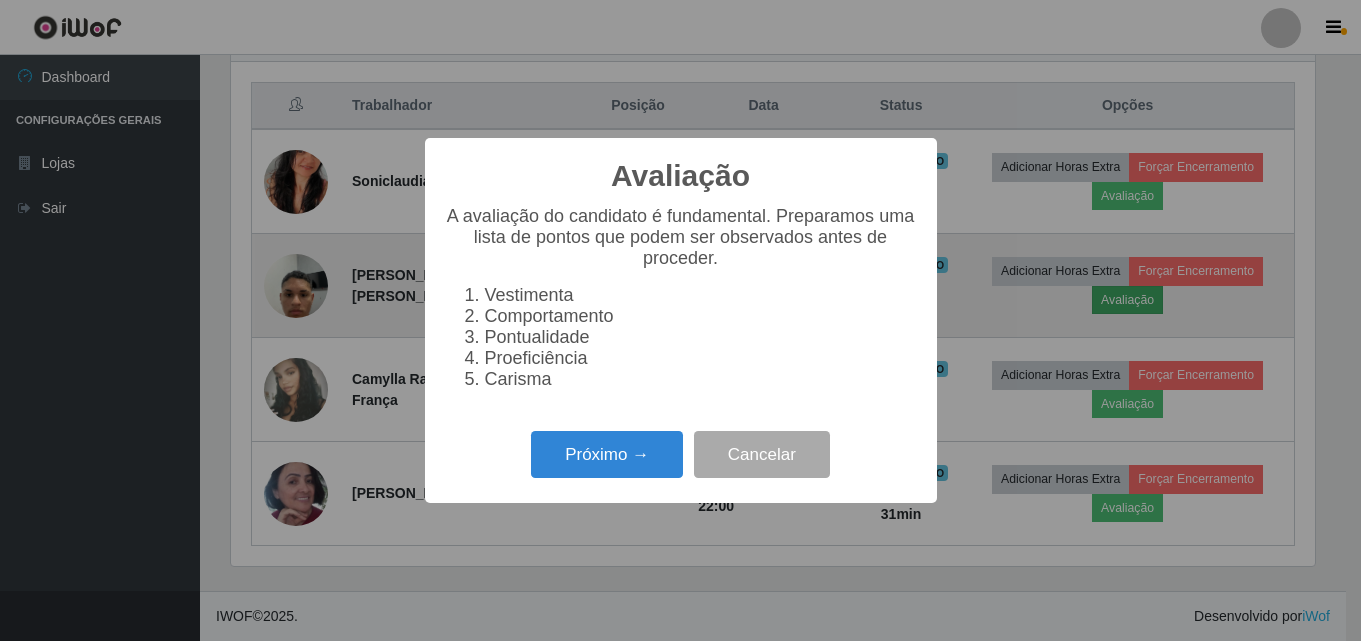 scroll, scrollTop: 999585, scrollLeft: 998911, axis: both 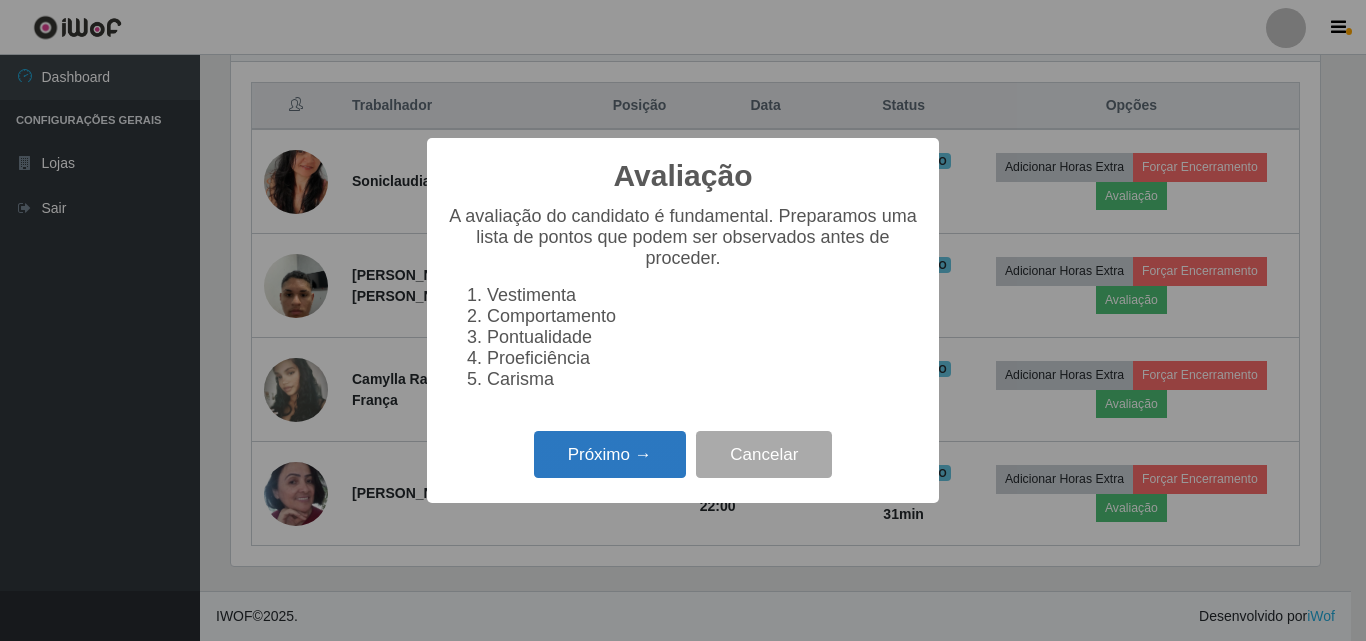 click on "Próximo →" at bounding box center (610, 454) 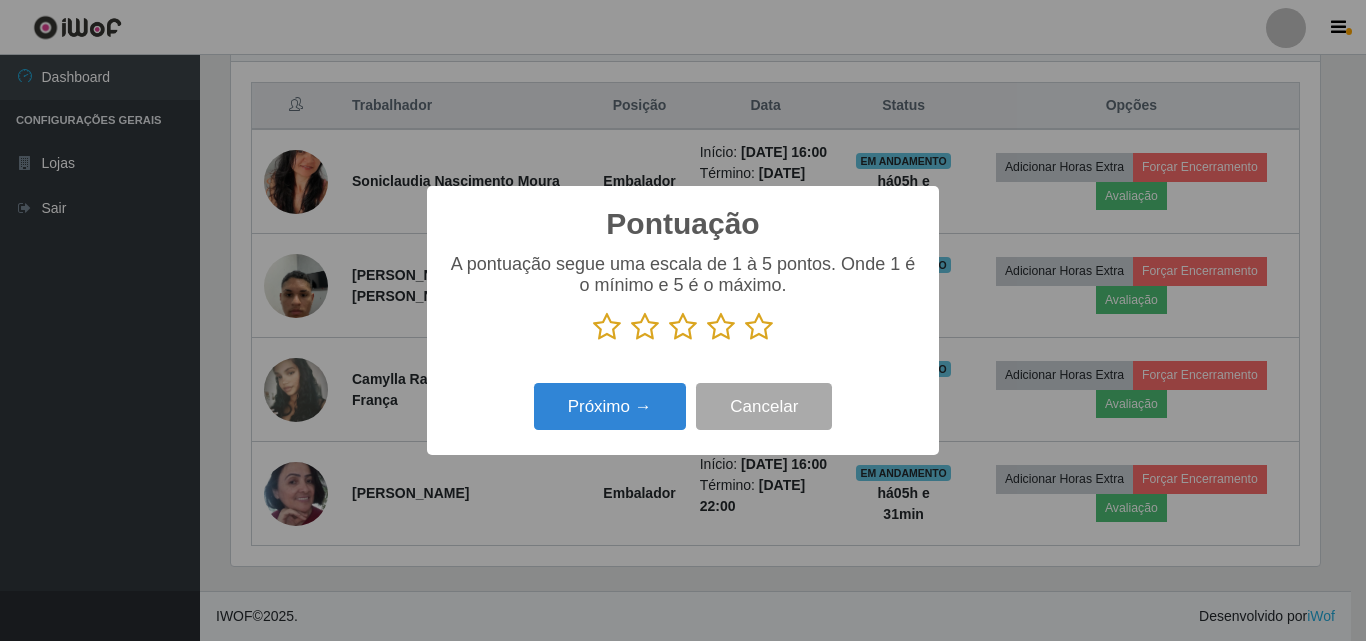scroll, scrollTop: 999585, scrollLeft: 998911, axis: both 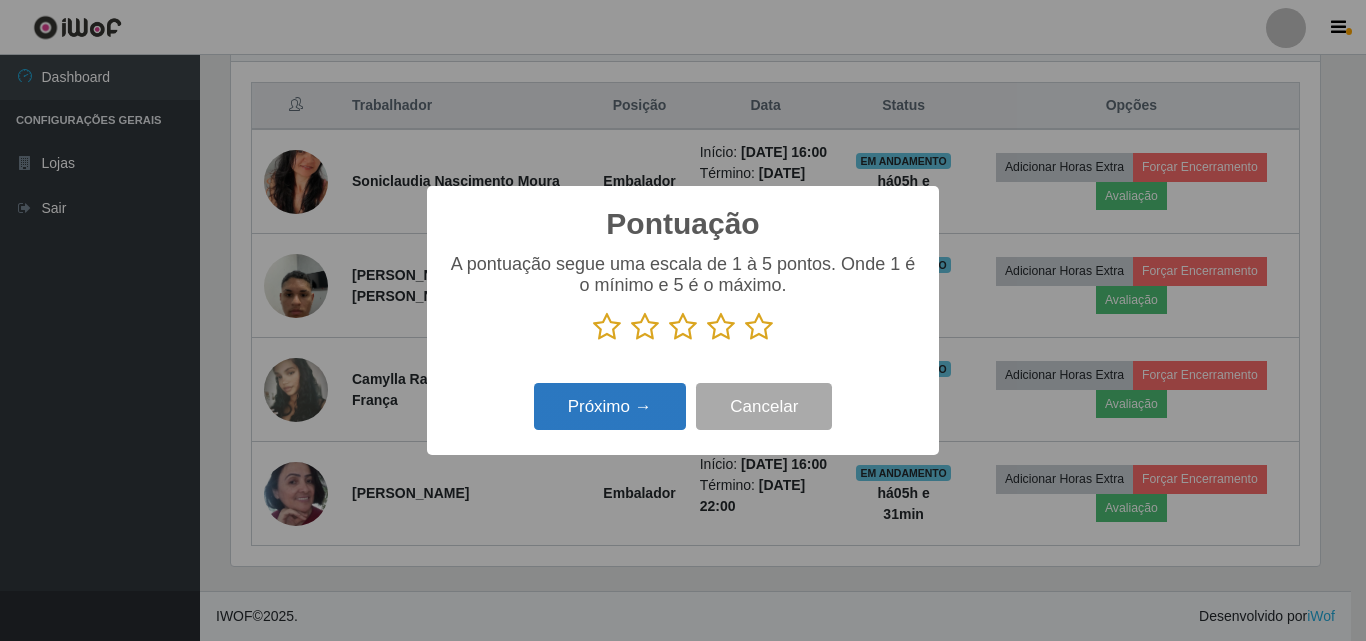 click on "Próximo →" at bounding box center (610, 406) 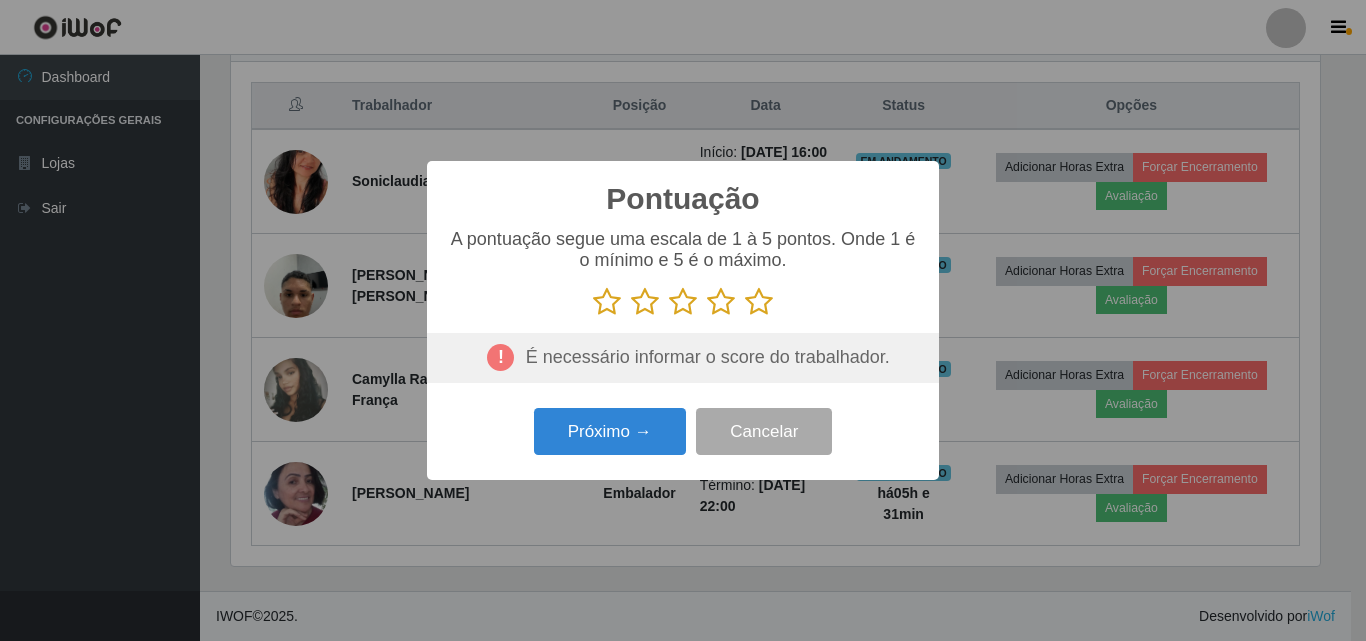 click at bounding box center (683, 302) 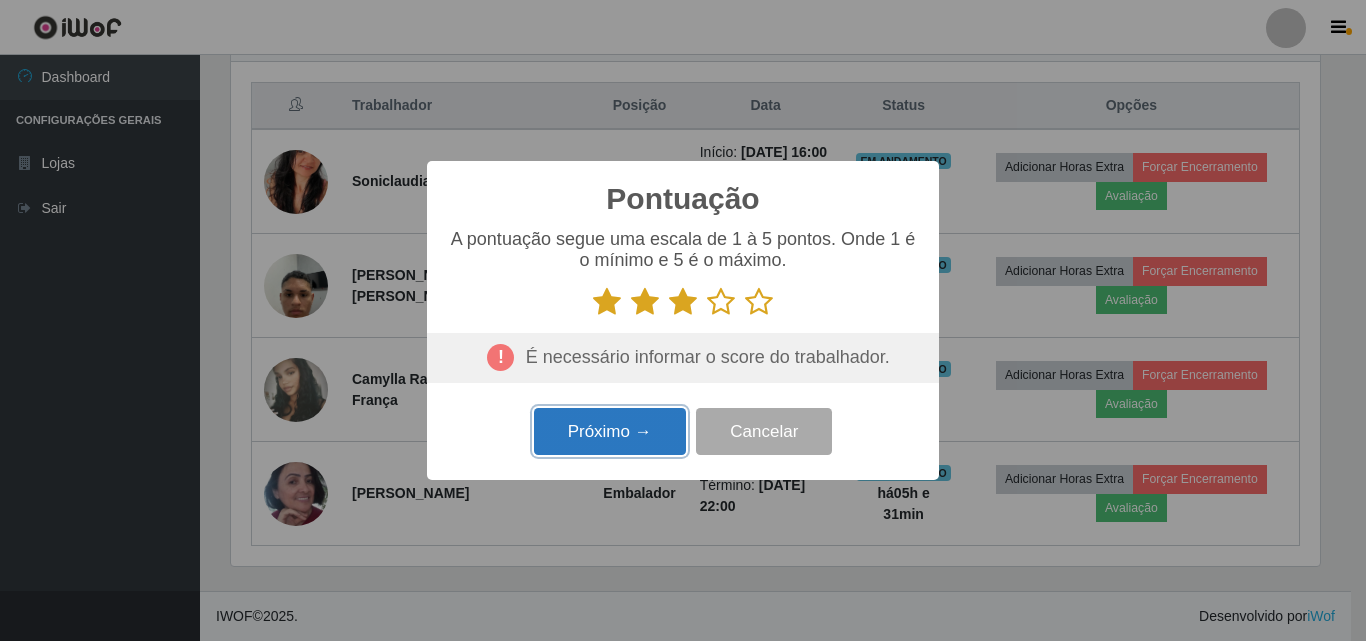 click on "Próximo →" at bounding box center (610, 431) 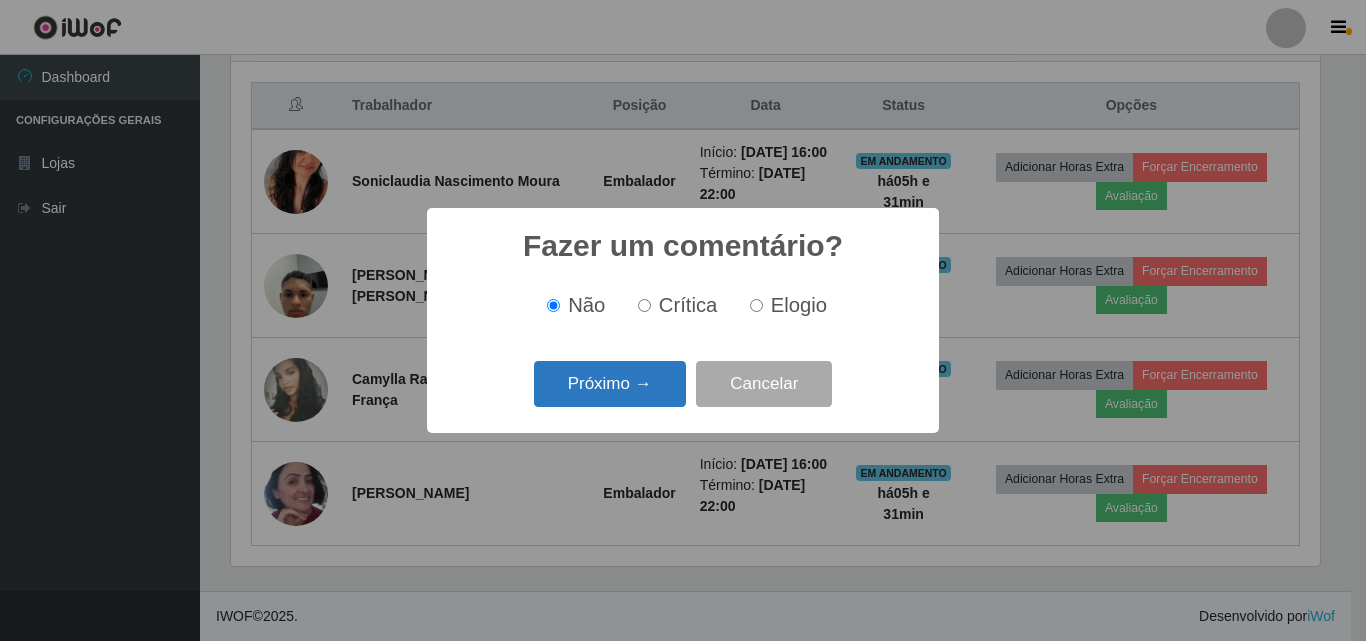click on "Próximo →" at bounding box center [610, 384] 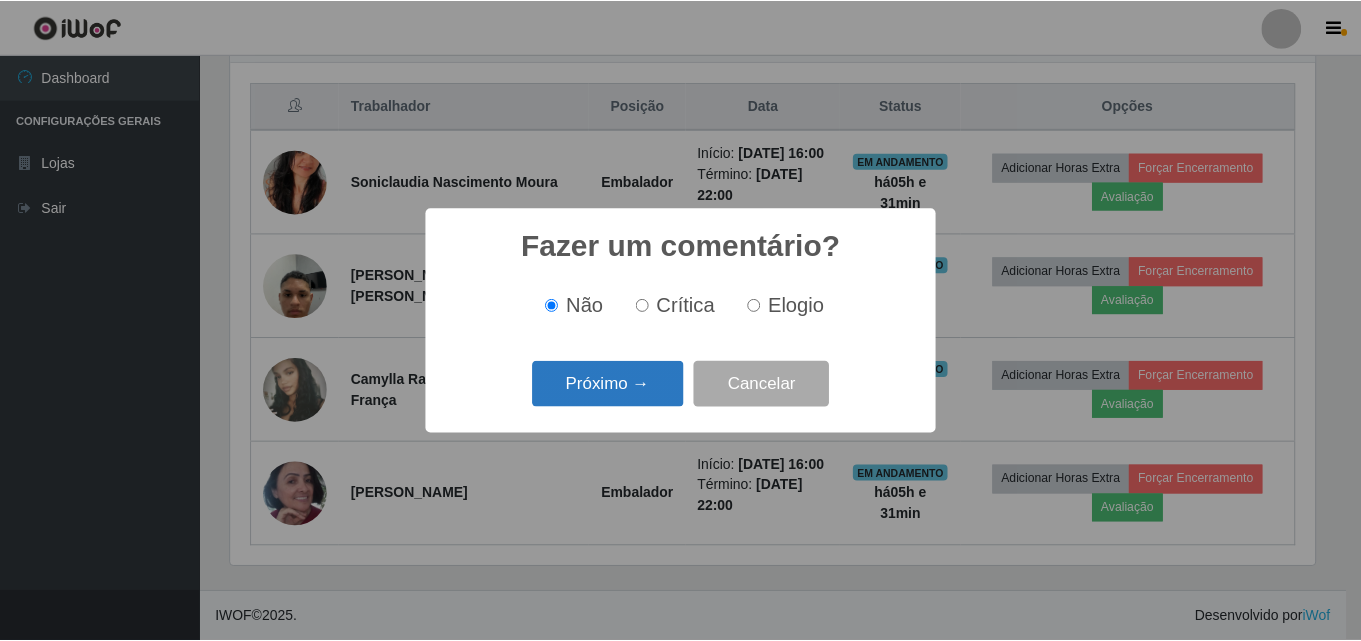 scroll, scrollTop: 999585, scrollLeft: 998911, axis: both 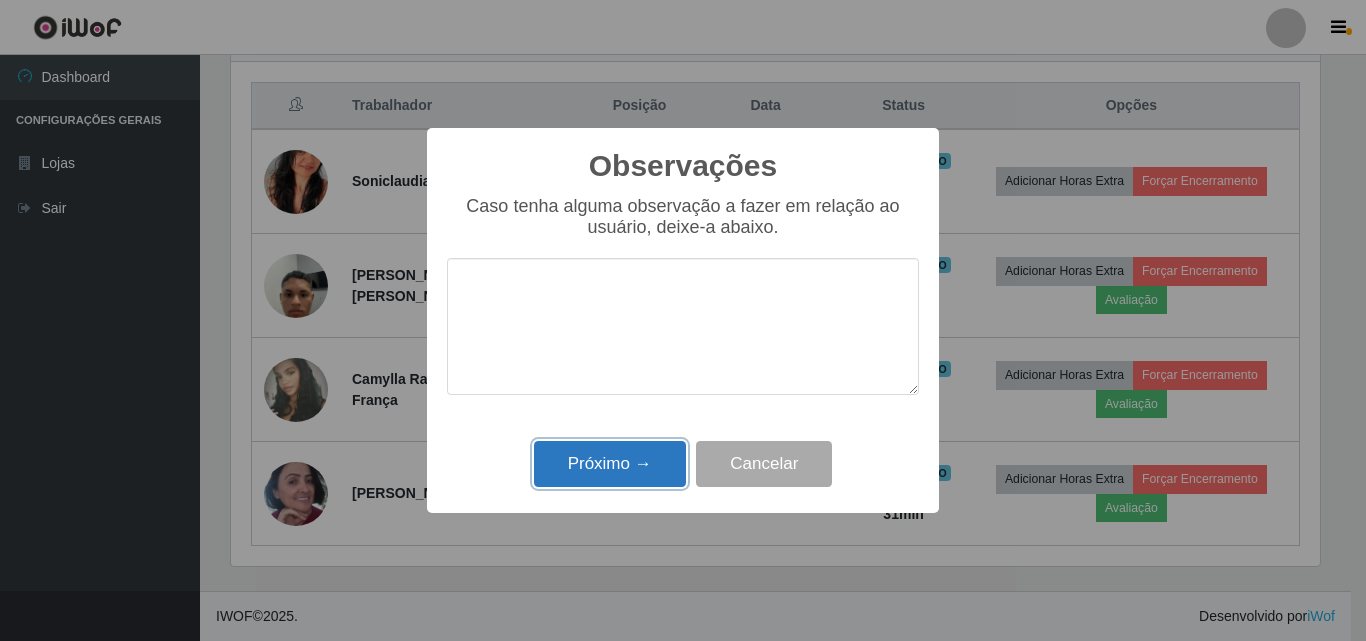 click on "Próximo →" at bounding box center (610, 464) 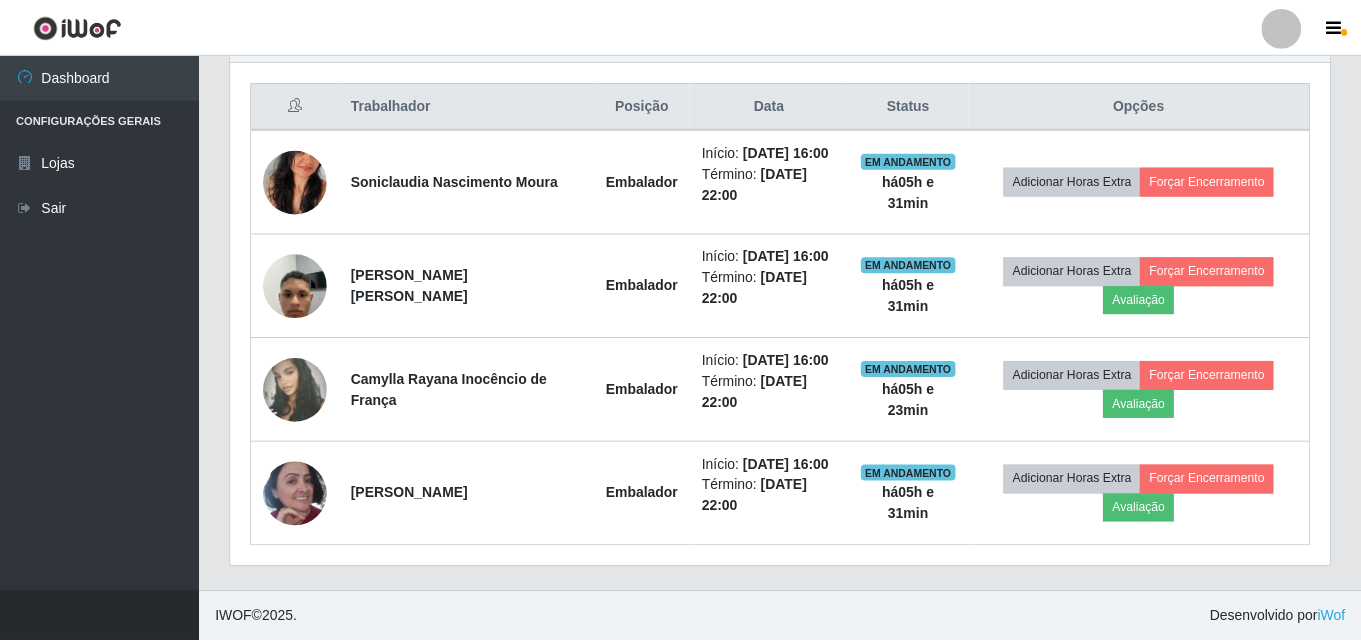 scroll, scrollTop: 999585, scrollLeft: 998901, axis: both 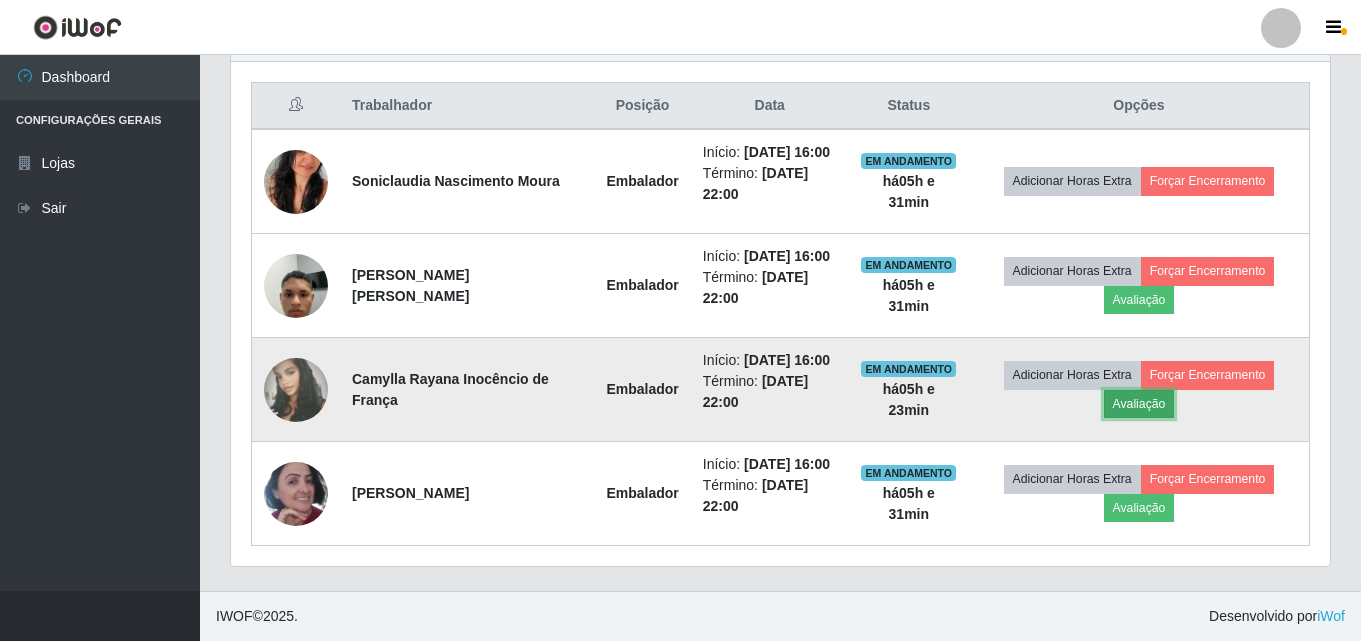 click on "Avaliação" at bounding box center (1139, 404) 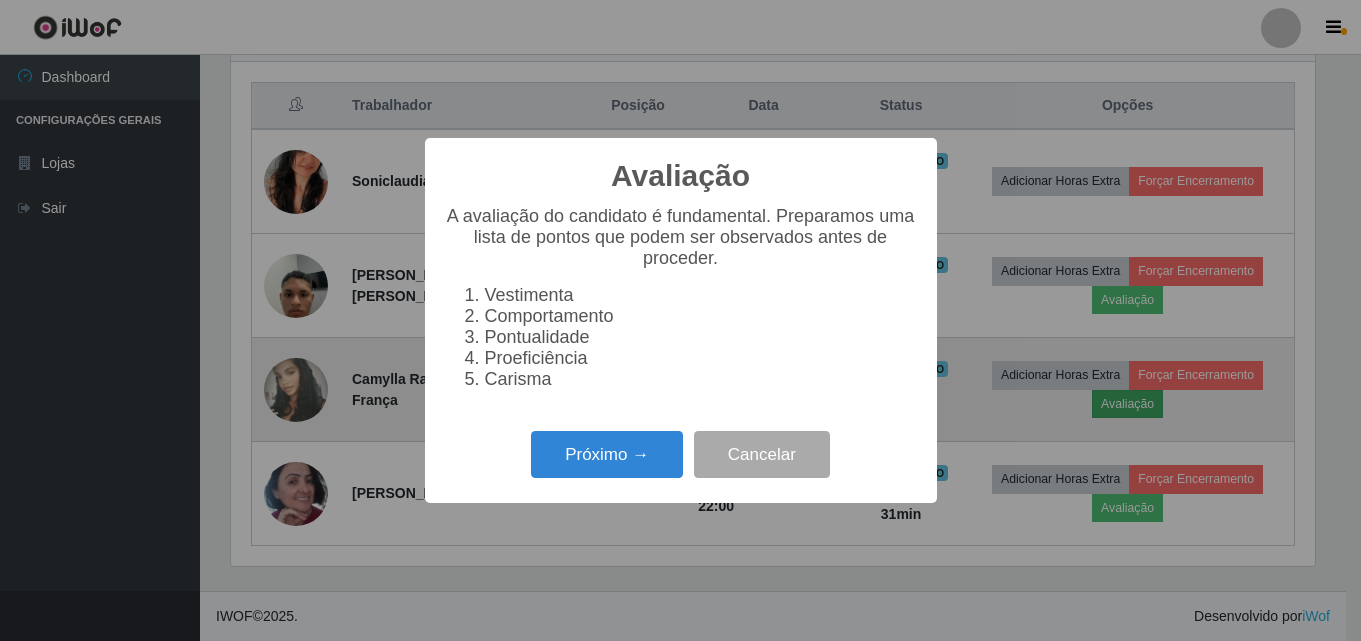 scroll, scrollTop: 999585, scrollLeft: 998911, axis: both 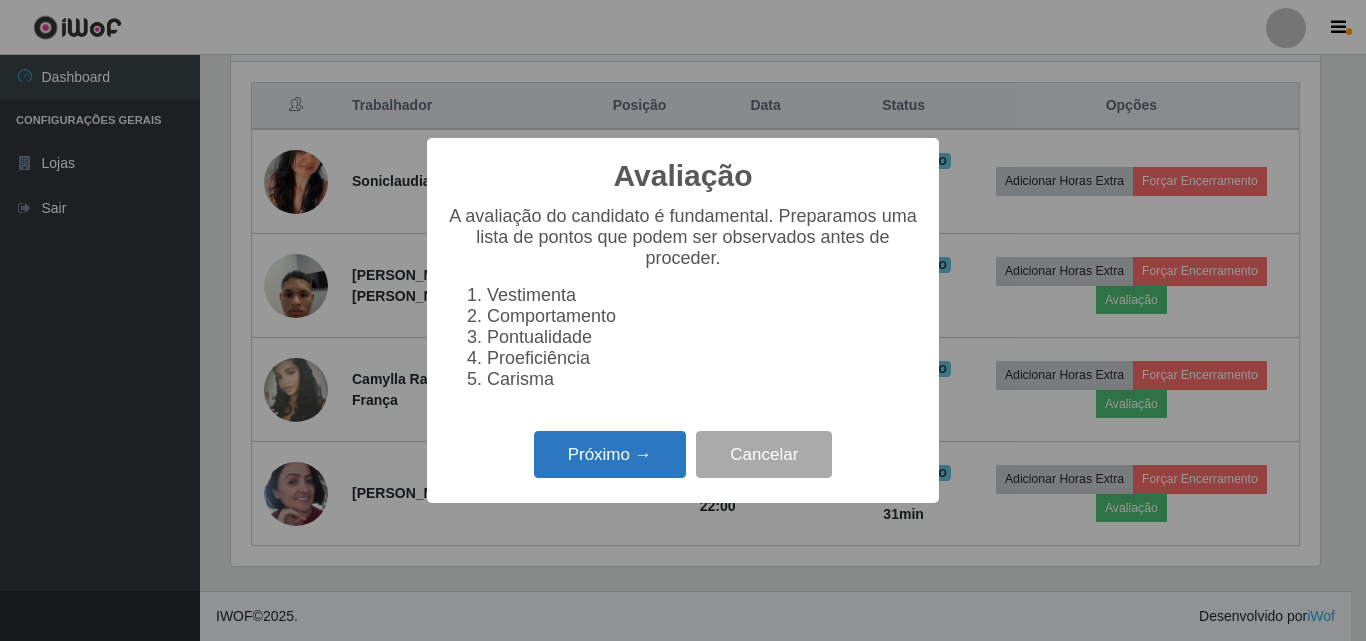 click on "Próximo →" at bounding box center [610, 454] 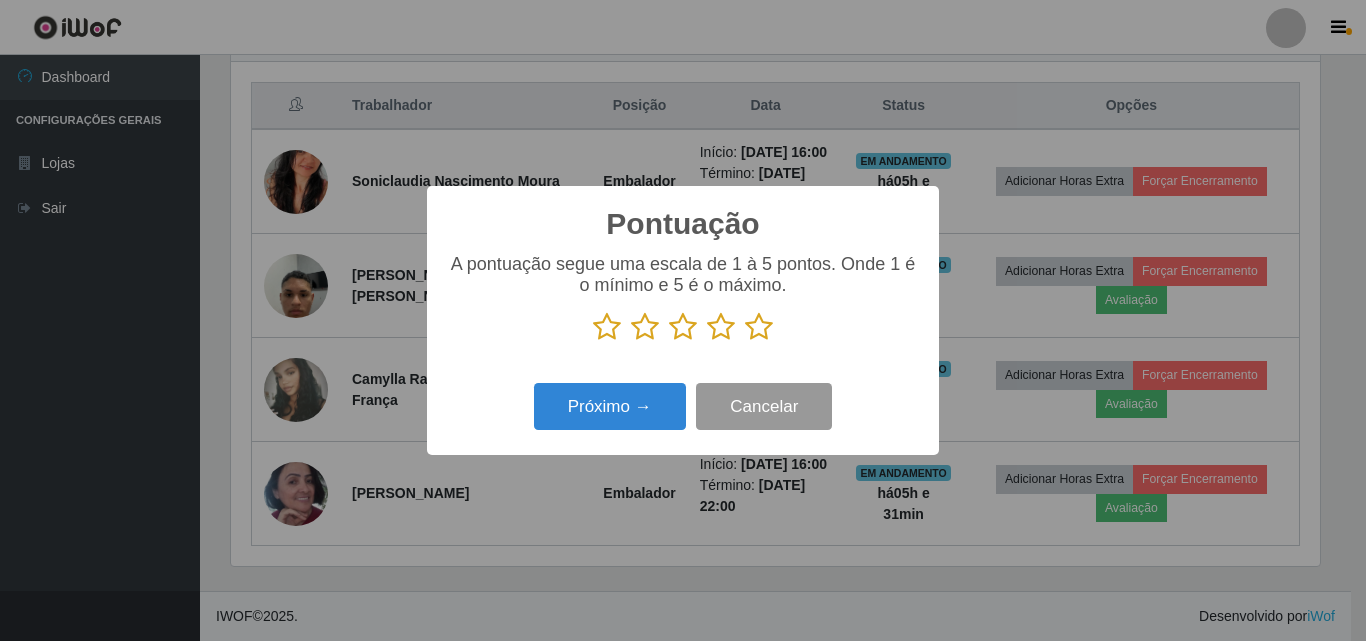 scroll, scrollTop: 999585, scrollLeft: 998911, axis: both 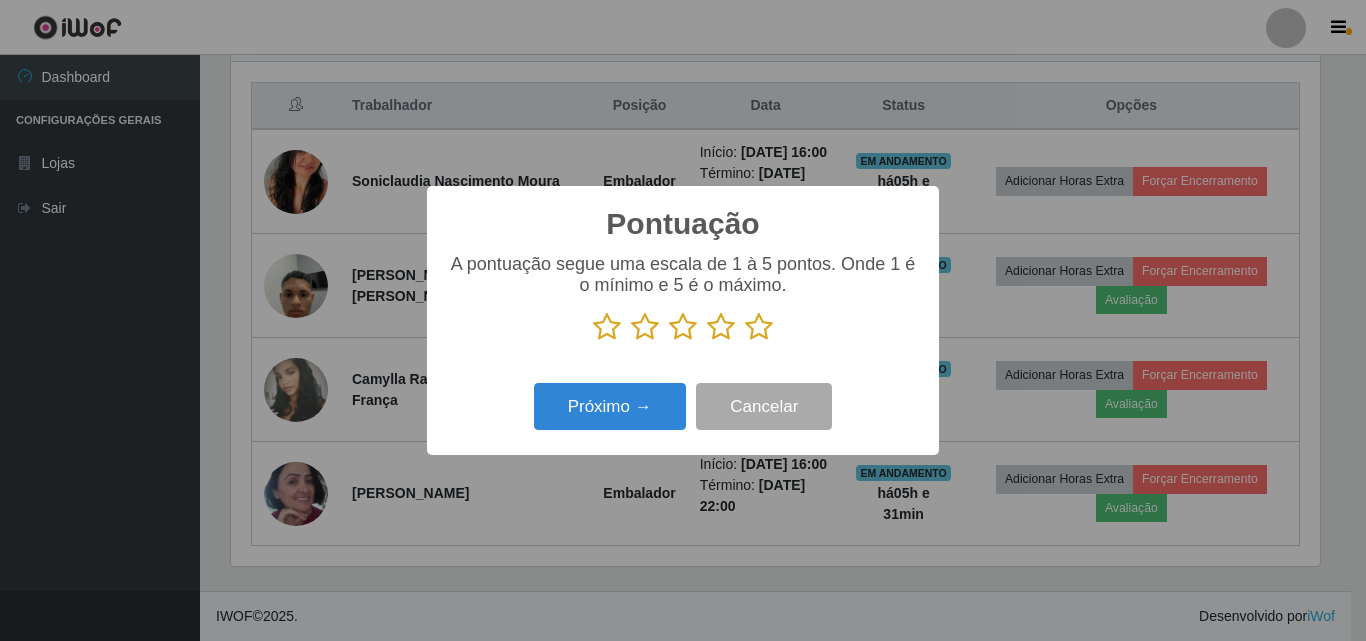click at bounding box center [759, 327] 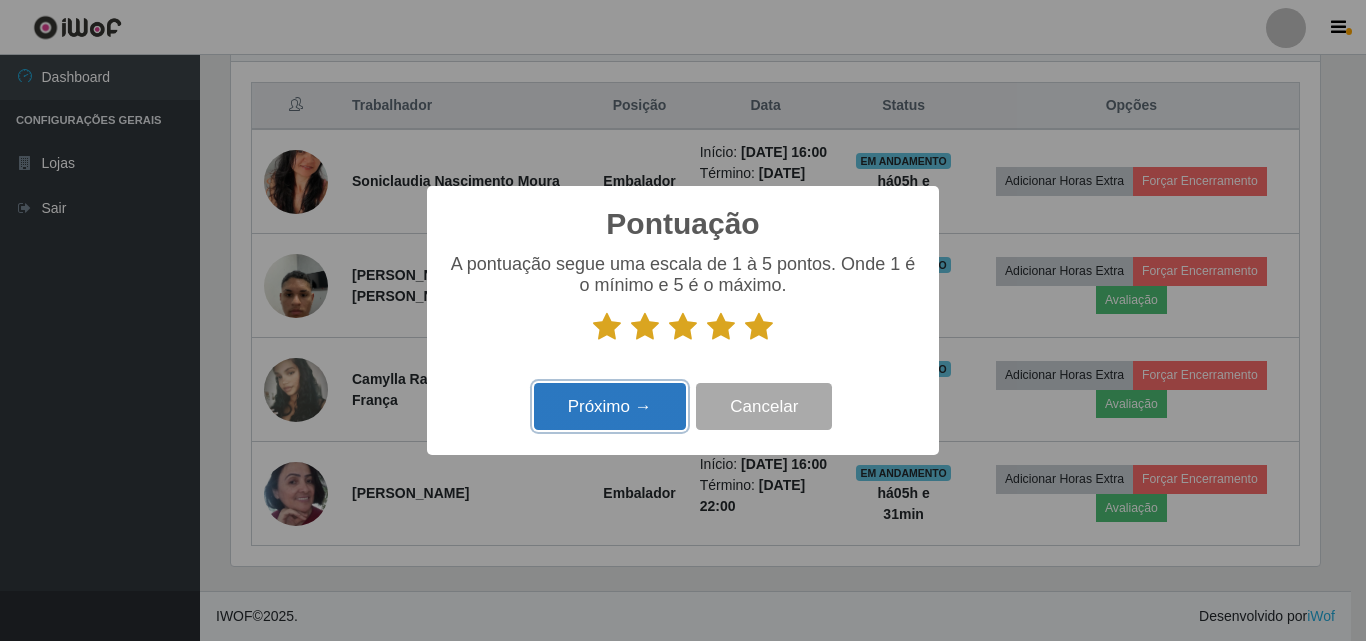 click on "Próximo →" at bounding box center [610, 406] 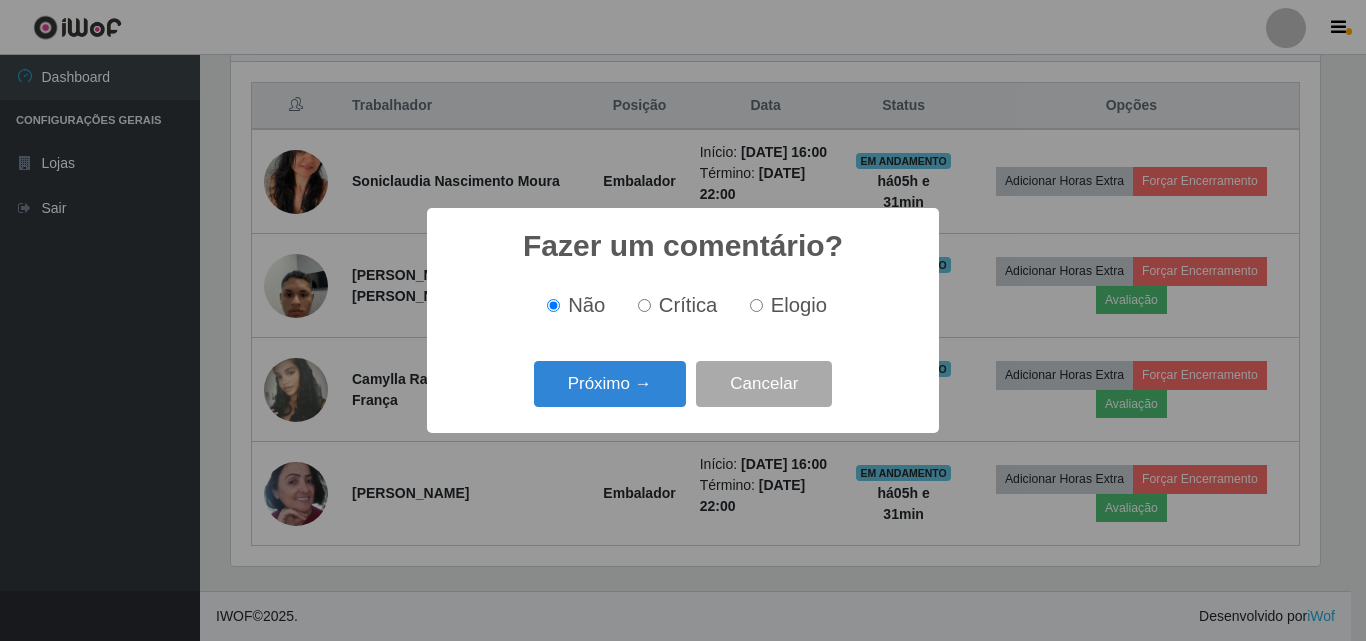 scroll, scrollTop: 999585, scrollLeft: 998911, axis: both 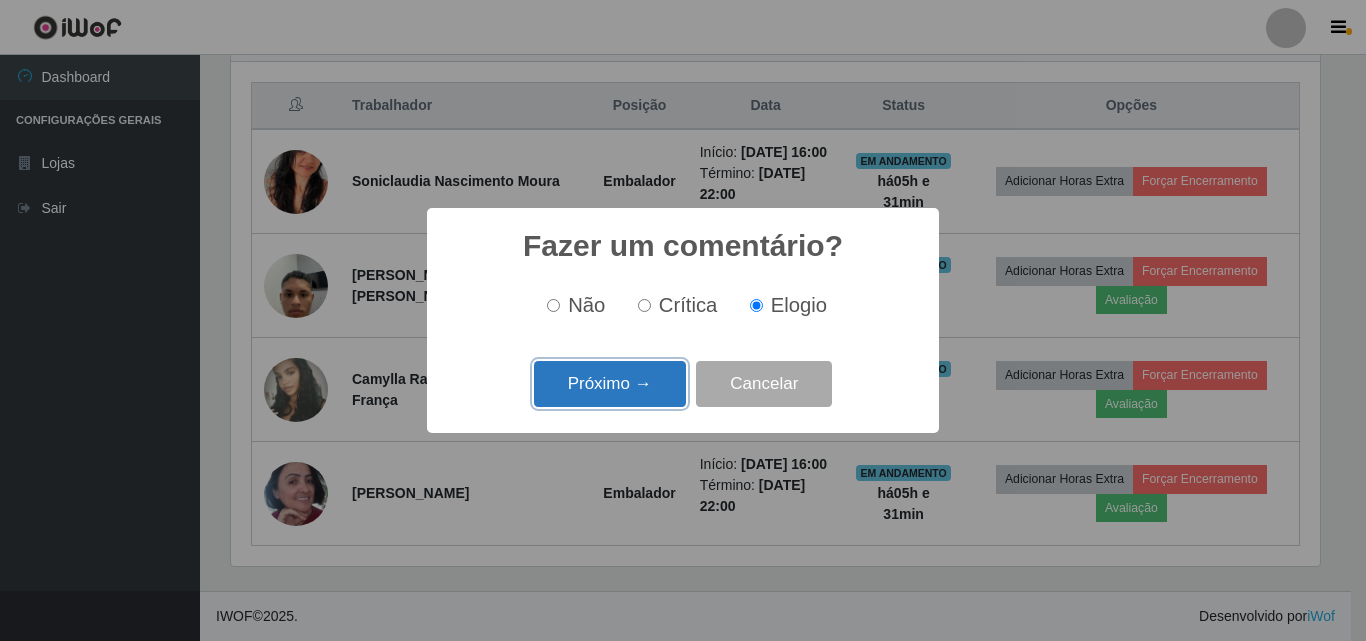 click on "Próximo →" at bounding box center (610, 384) 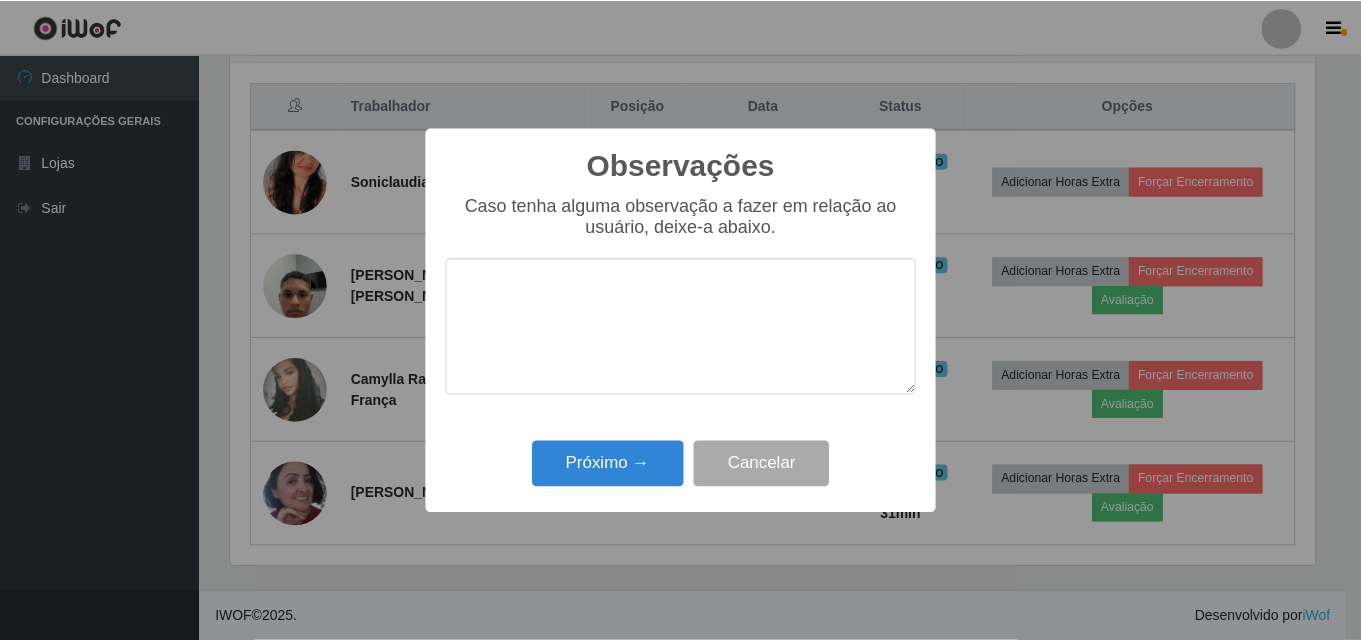 scroll, scrollTop: 999585, scrollLeft: 998911, axis: both 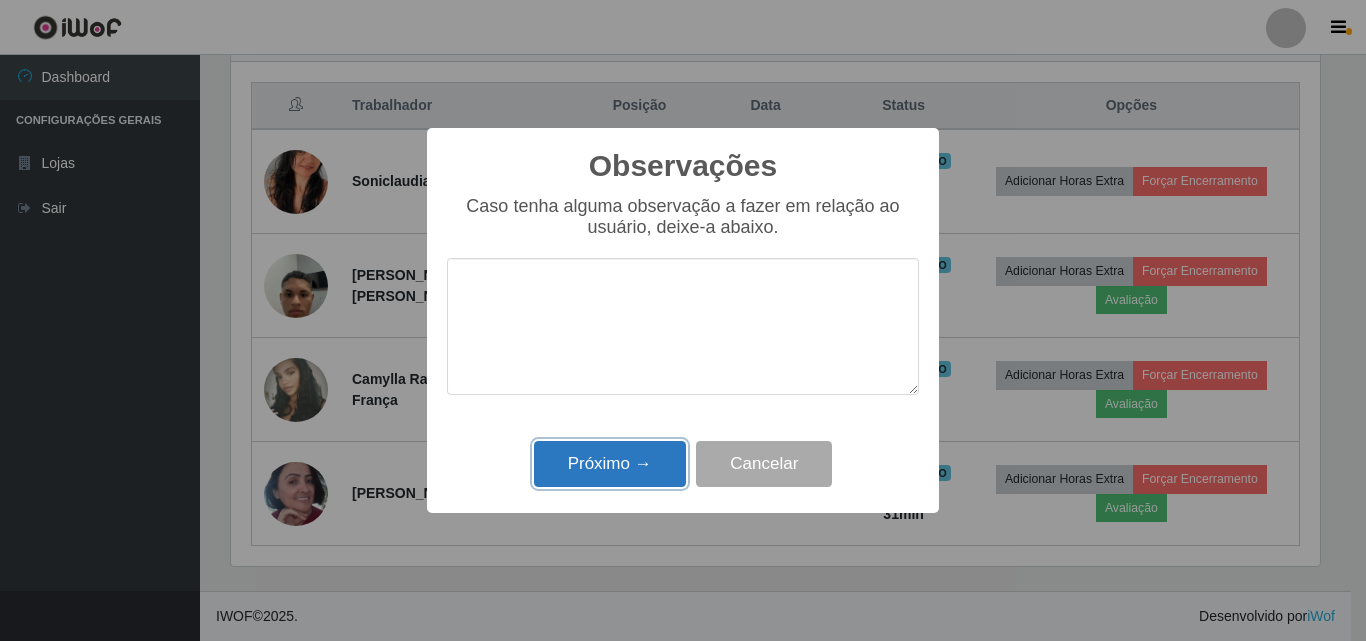 click on "Próximo →" at bounding box center [610, 464] 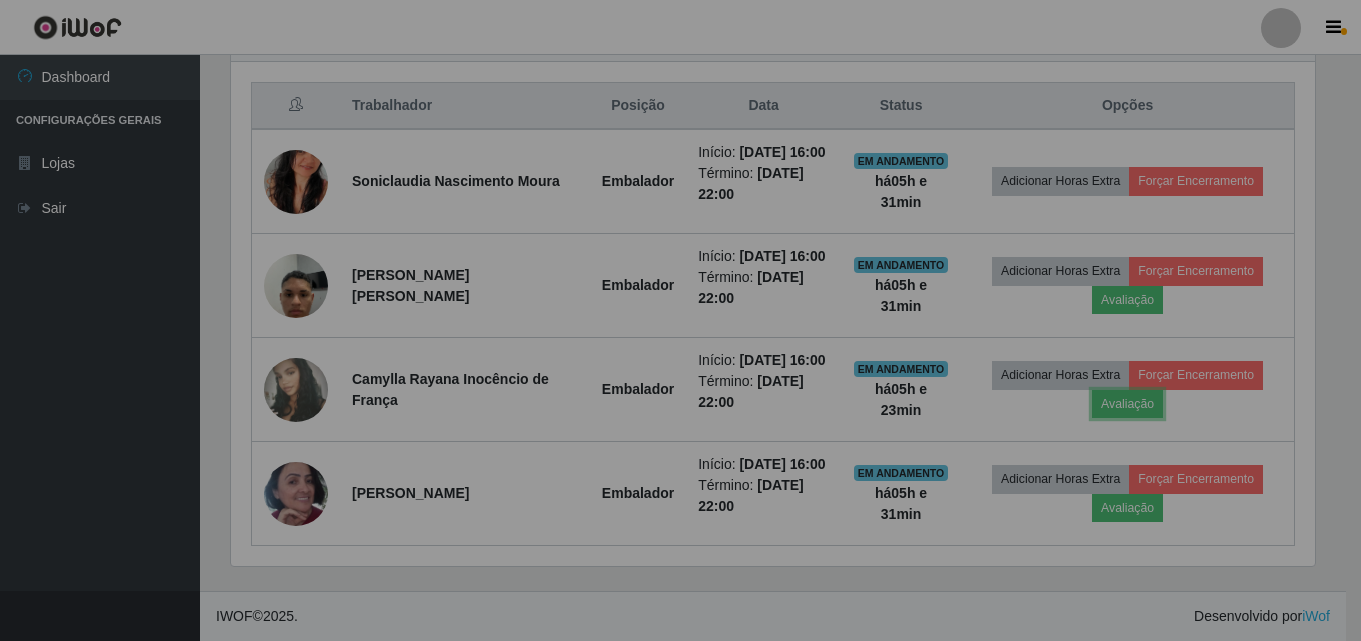 scroll, scrollTop: 999585, scrollLeft: 998901, axis: both 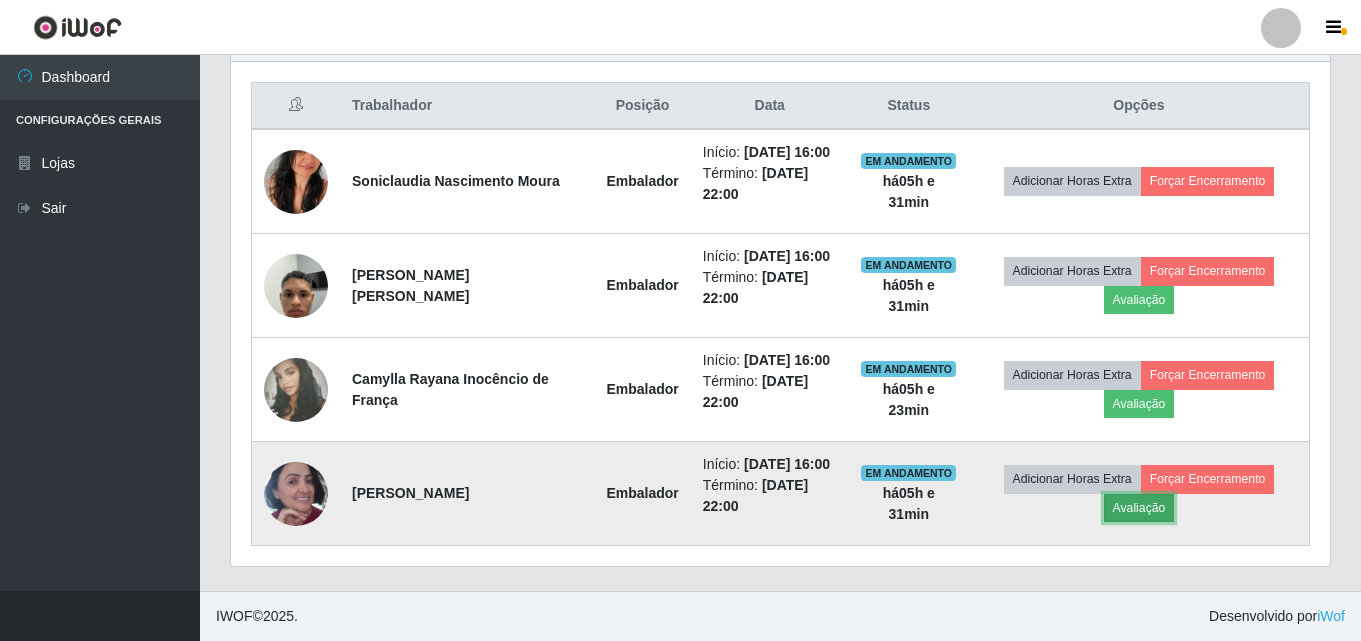 click on "Avaliação" at bounding box center (1139, 508) 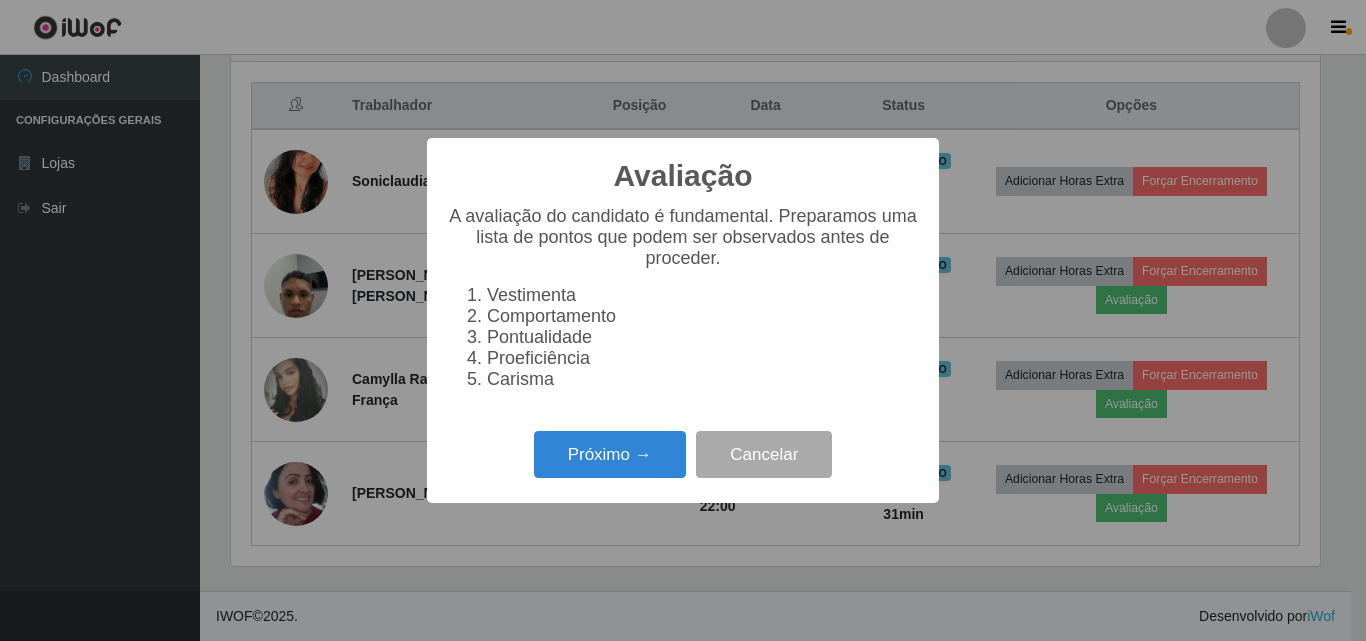 scroll, scrollTop: 999585, scrollLeft: 998911, axis: both 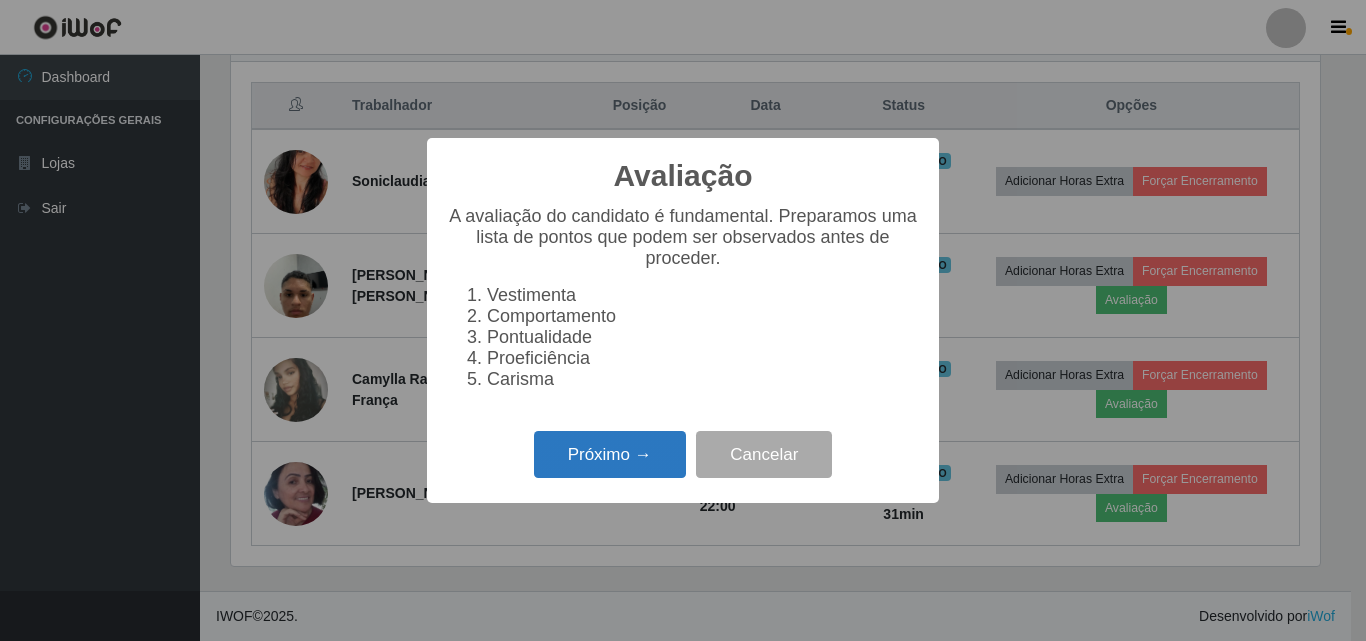 click on "Próximo →" at bounding box center (610, 454) 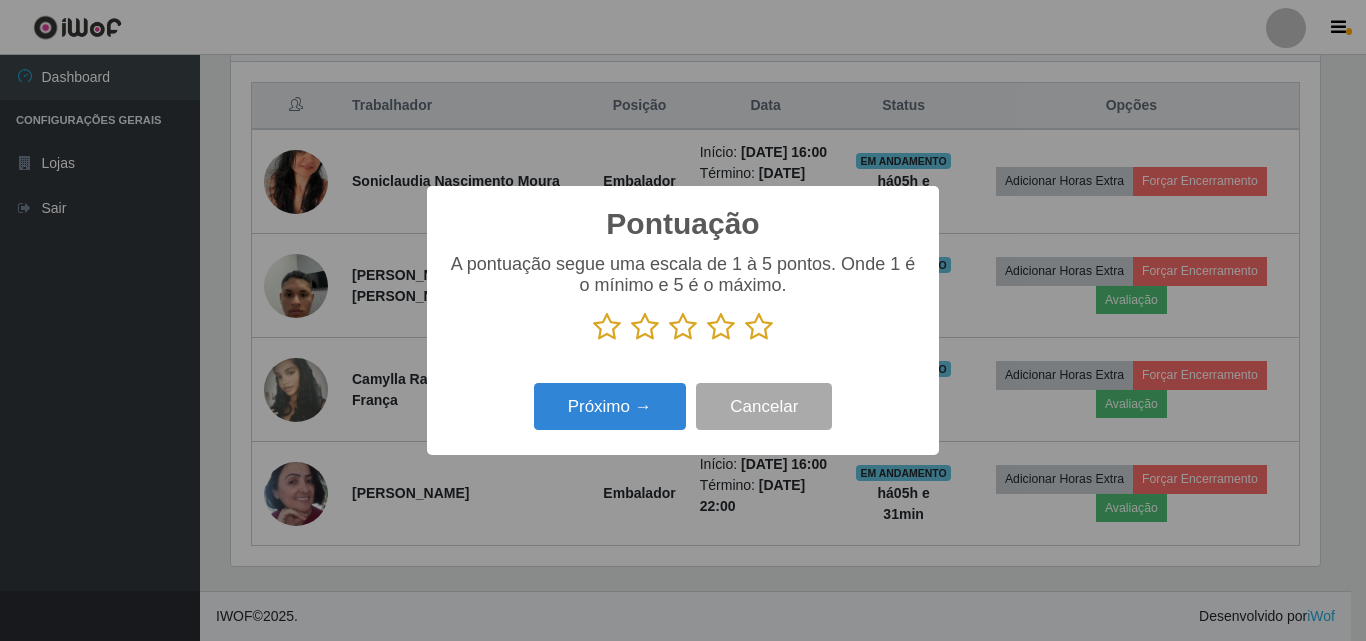 scroll, scrollTop: 999585, scrollLeft: 998911, axis: both 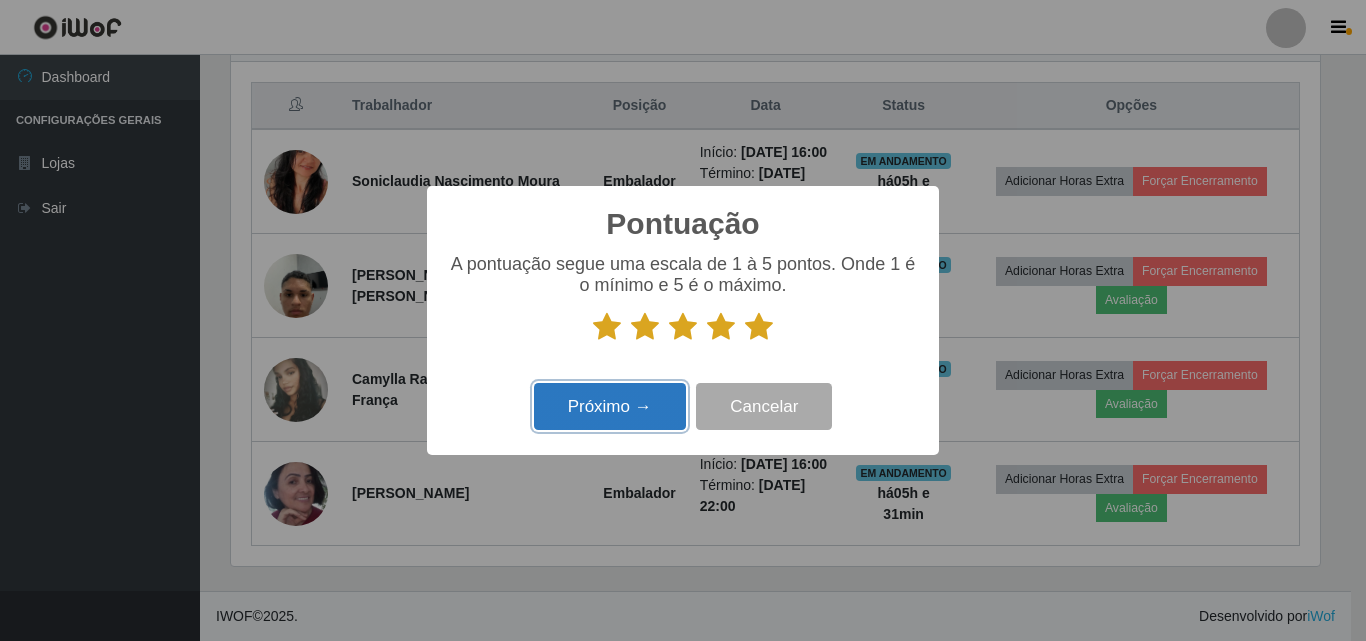 click on "Próximo →" at bounding box center (610, 406) 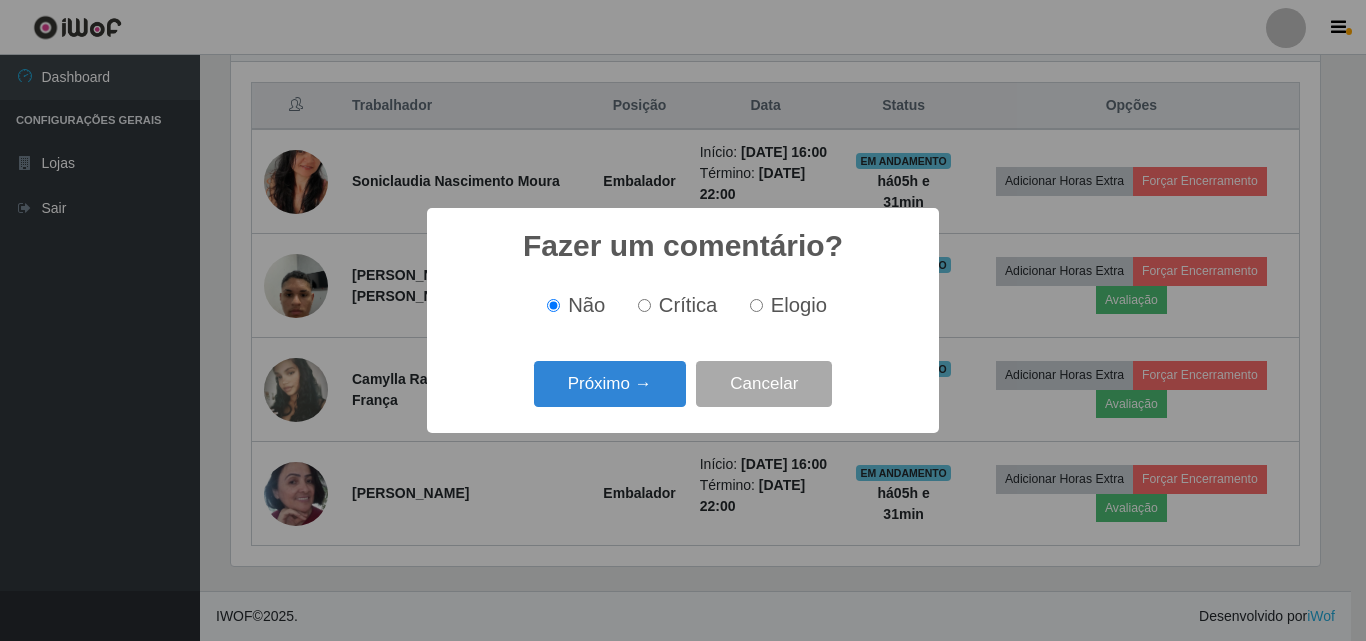 scroll, scrollTop: 999585, scrollLeft: 998911, axis: both 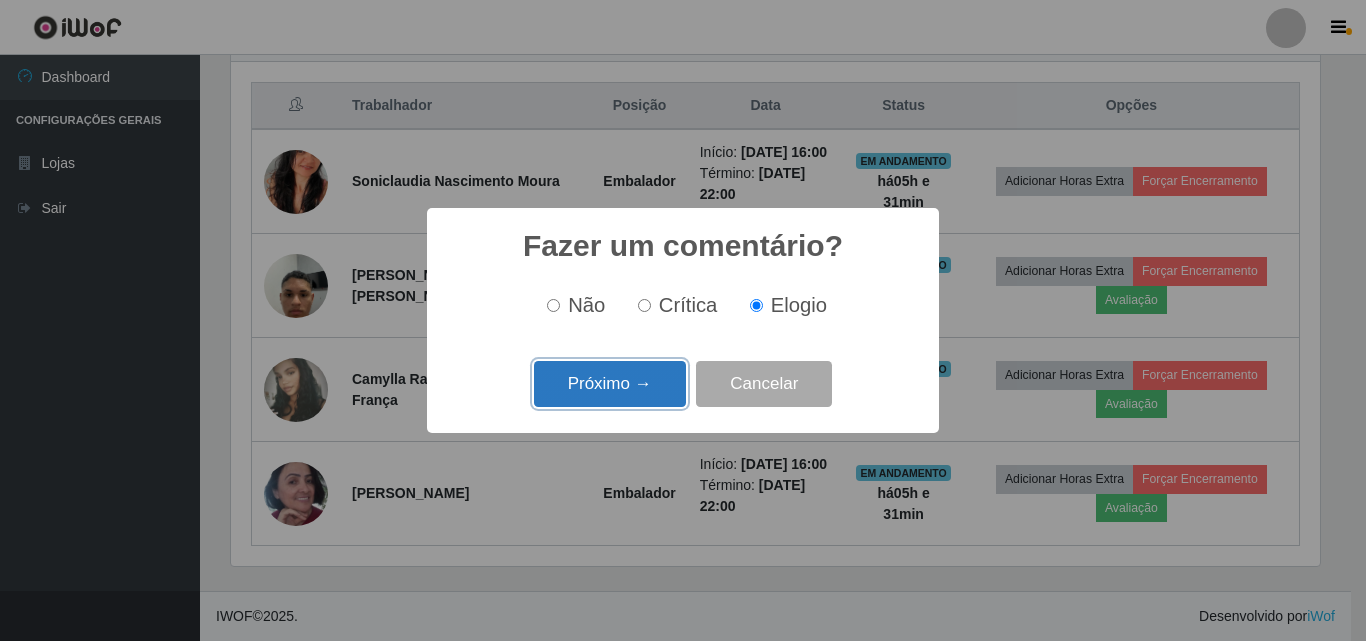 click on "Próximo →" at bounding box center [610, 384] 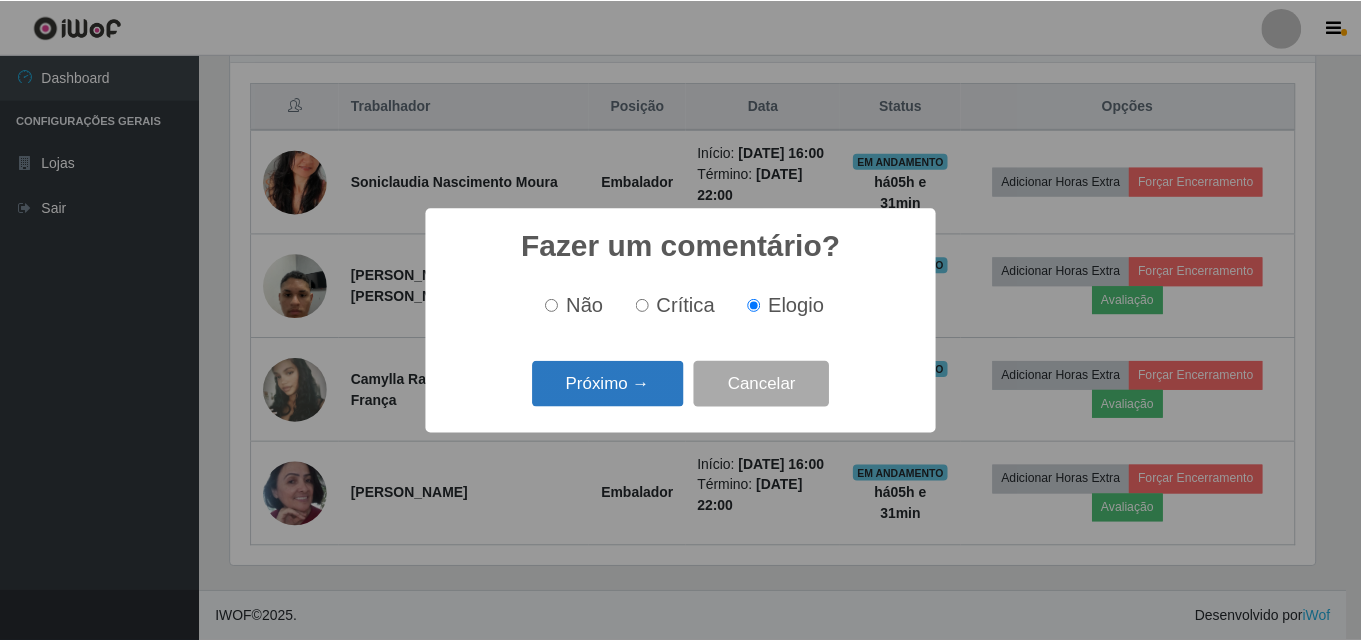 scroll 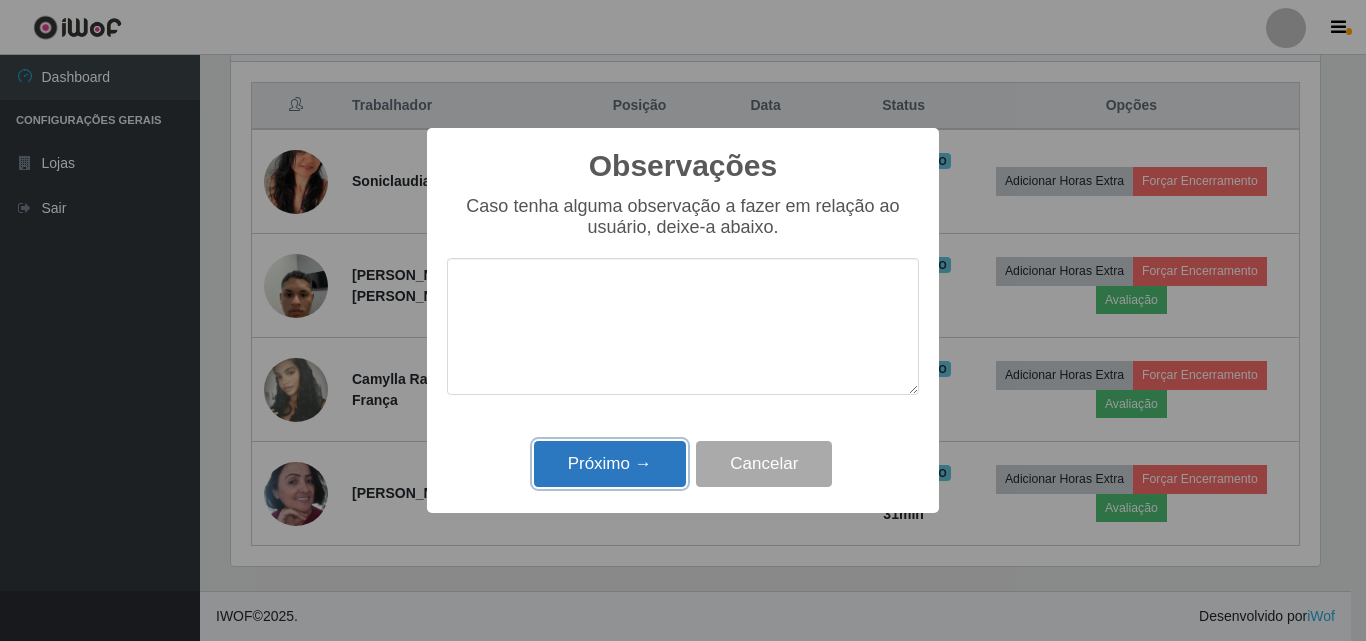 click on "Próximo →" at bounding box center (610, 464) 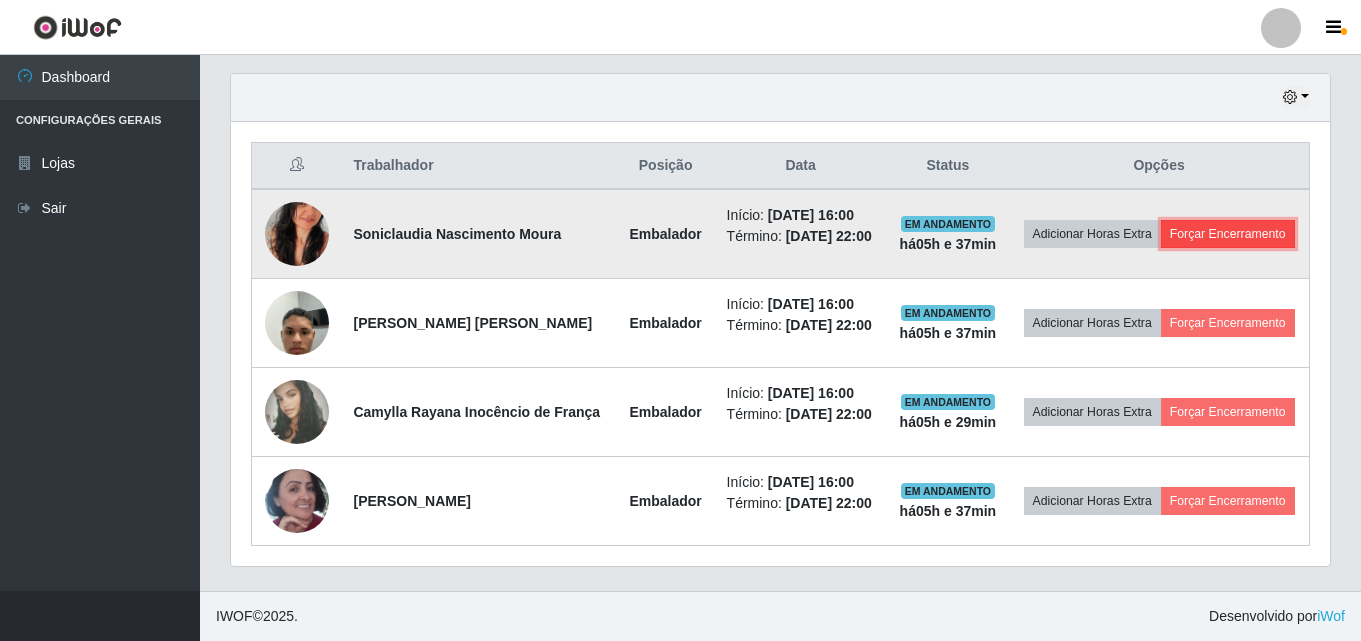 click on "Forçar Encerramento" at bounding box center [1228, 234] 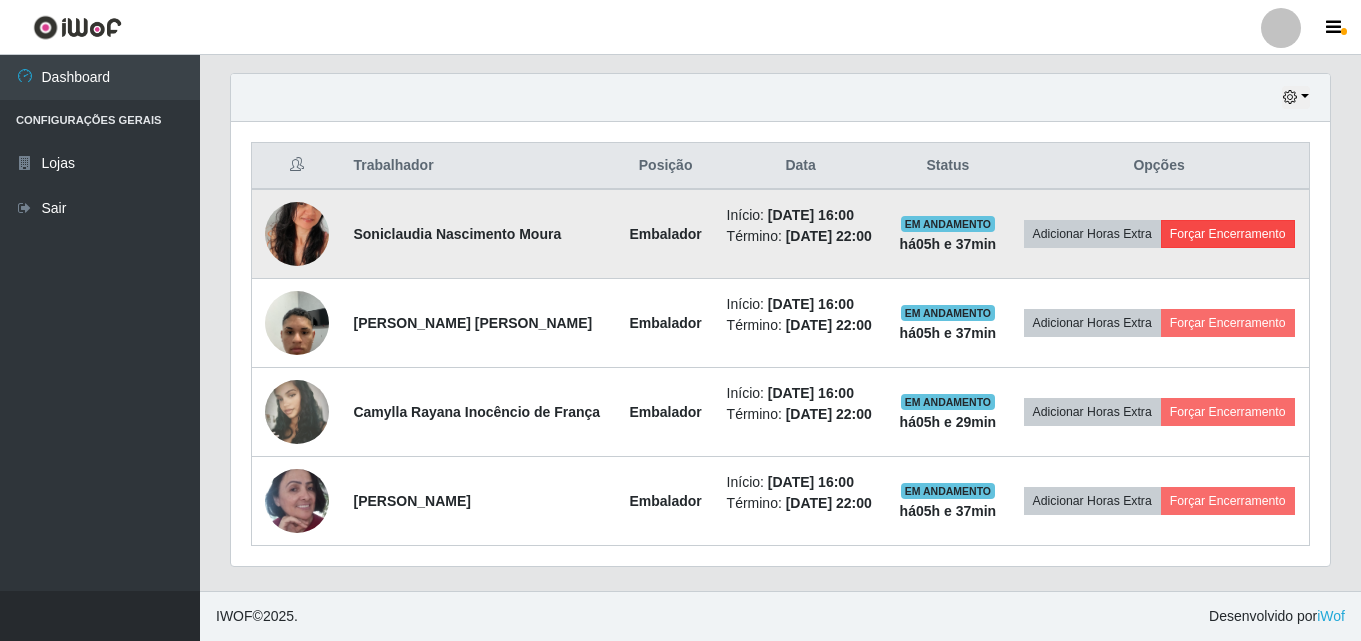 scroll, scrollTop: 999585, scrollLeft: 998911, axis: both 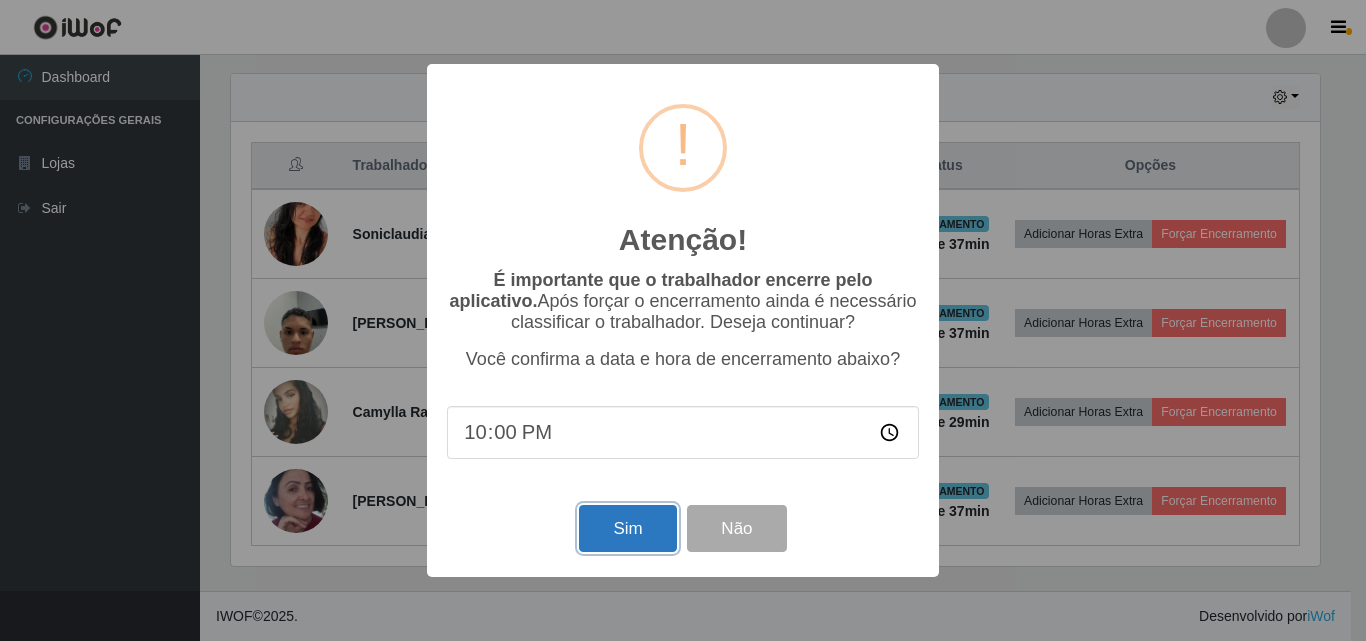 click on "Sim" at bounding box center [627, 528] 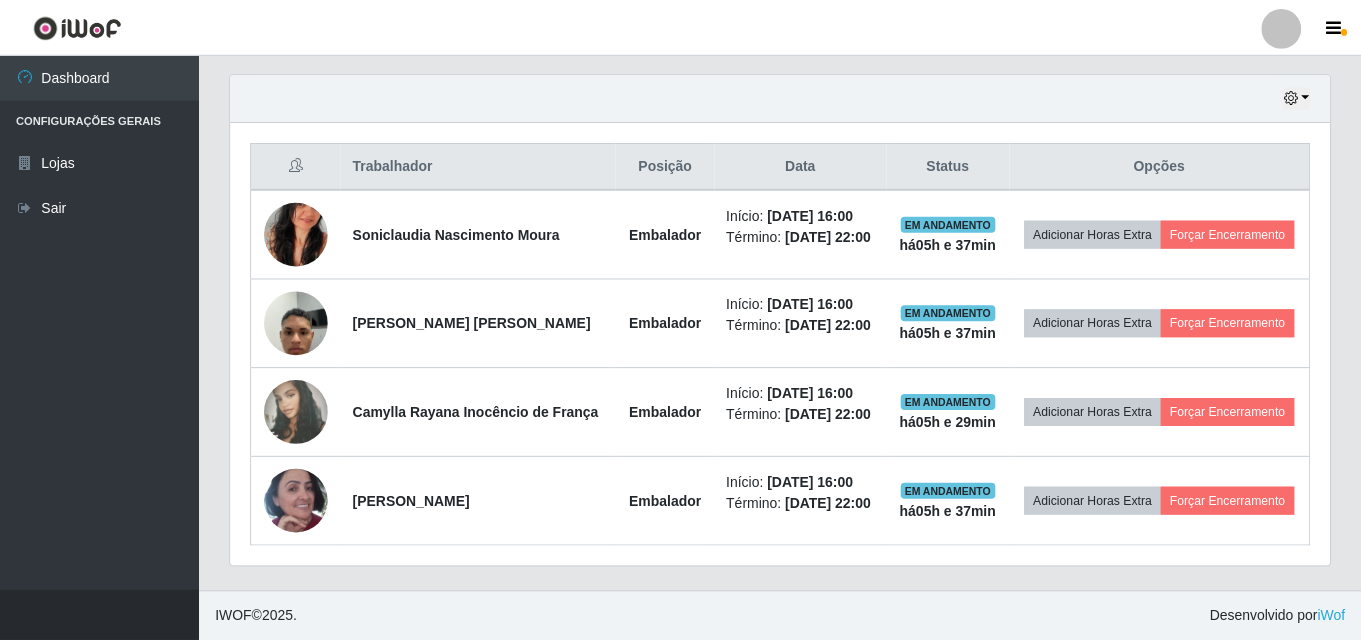 scroll, scrollTop: 999585, scrollLeft: 998901, axis: both 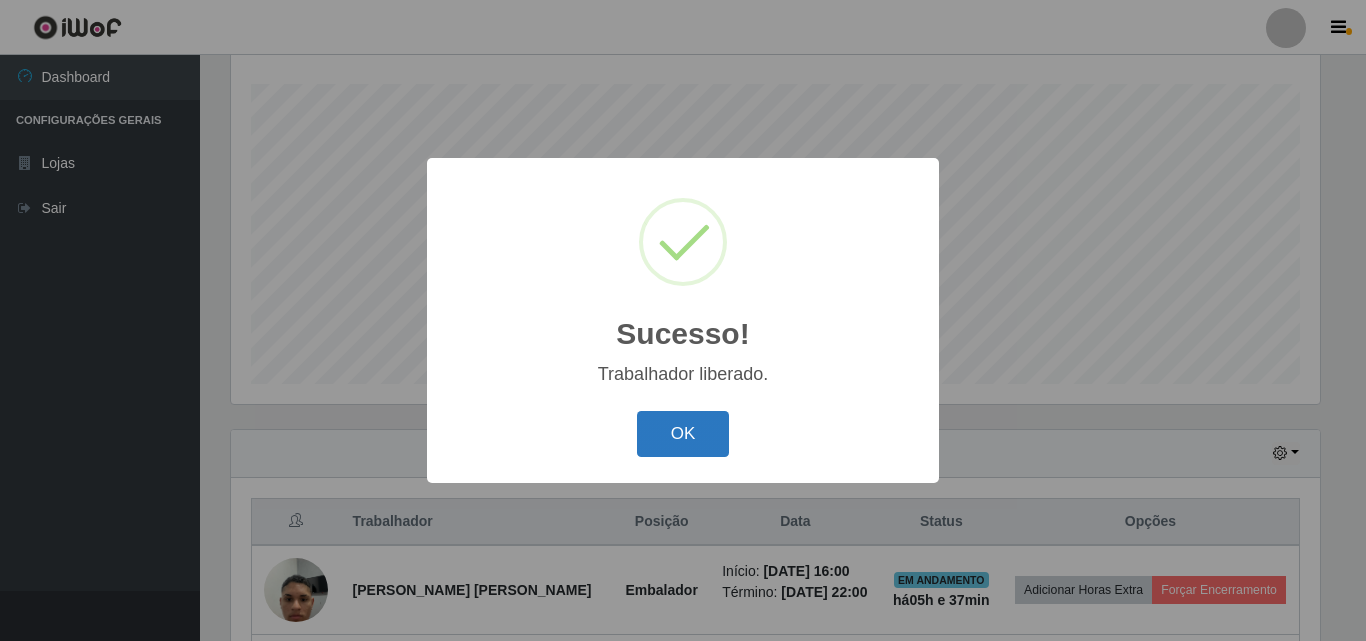 click on "OK" at bounding box center (683, 434) 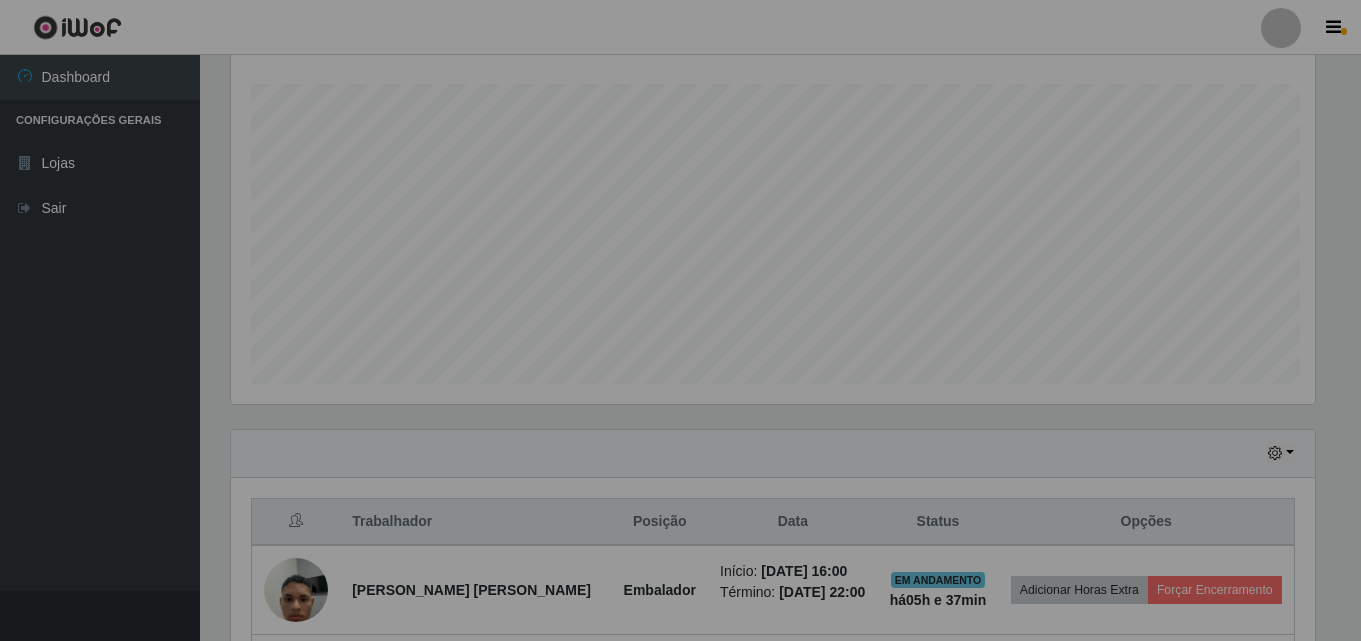 scroll, scrollTop: 999585, scrollLeft: 998901, axis: both 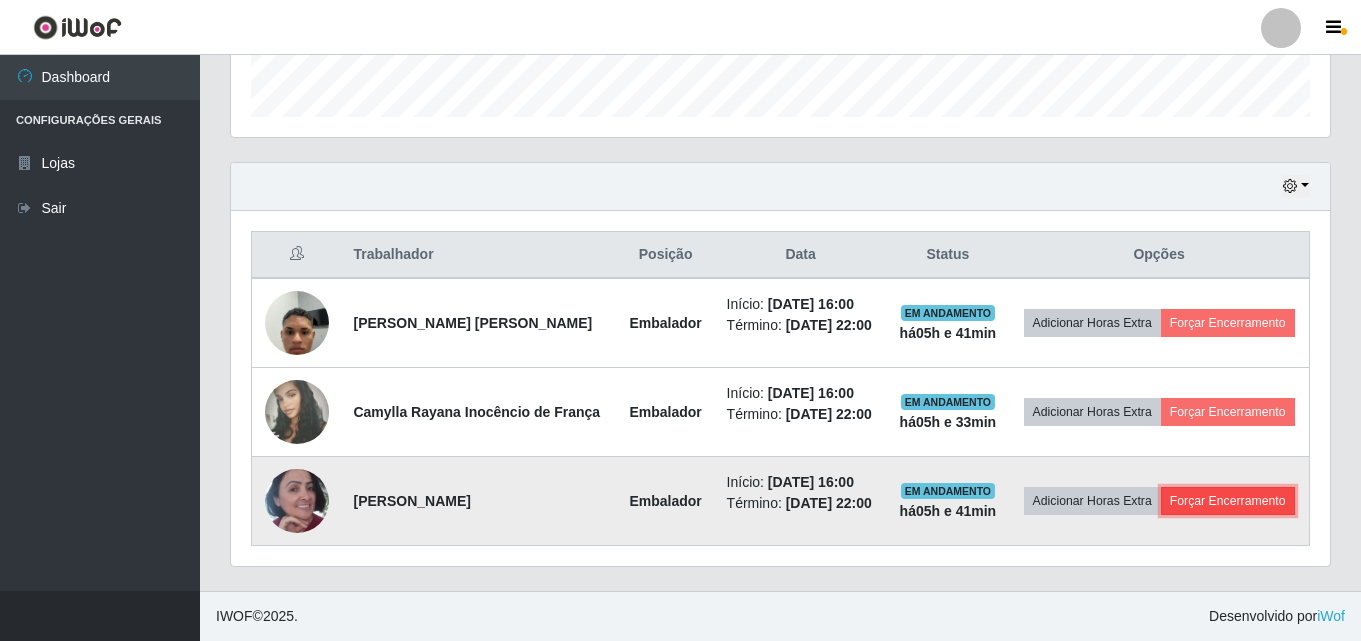 click on "Forçar Encerramento" at bounding box center [1228, 501] 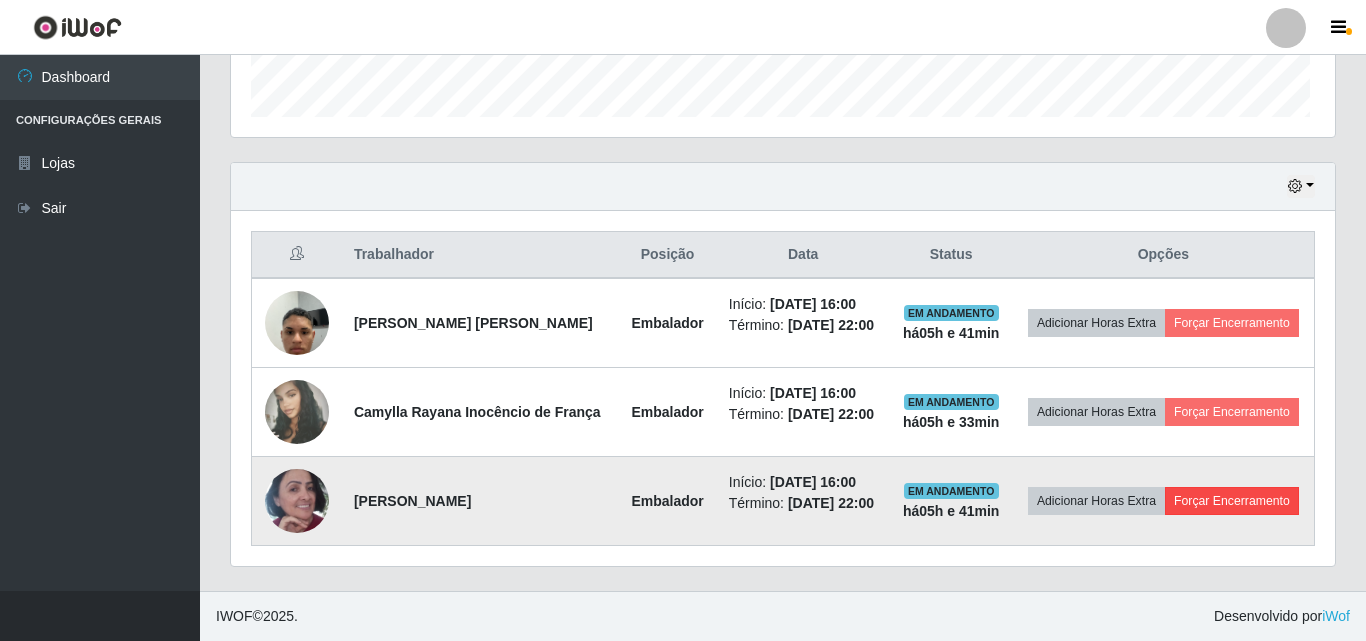 scroll, scrollTop: 999585, scrollLeft: 998911, axis: both 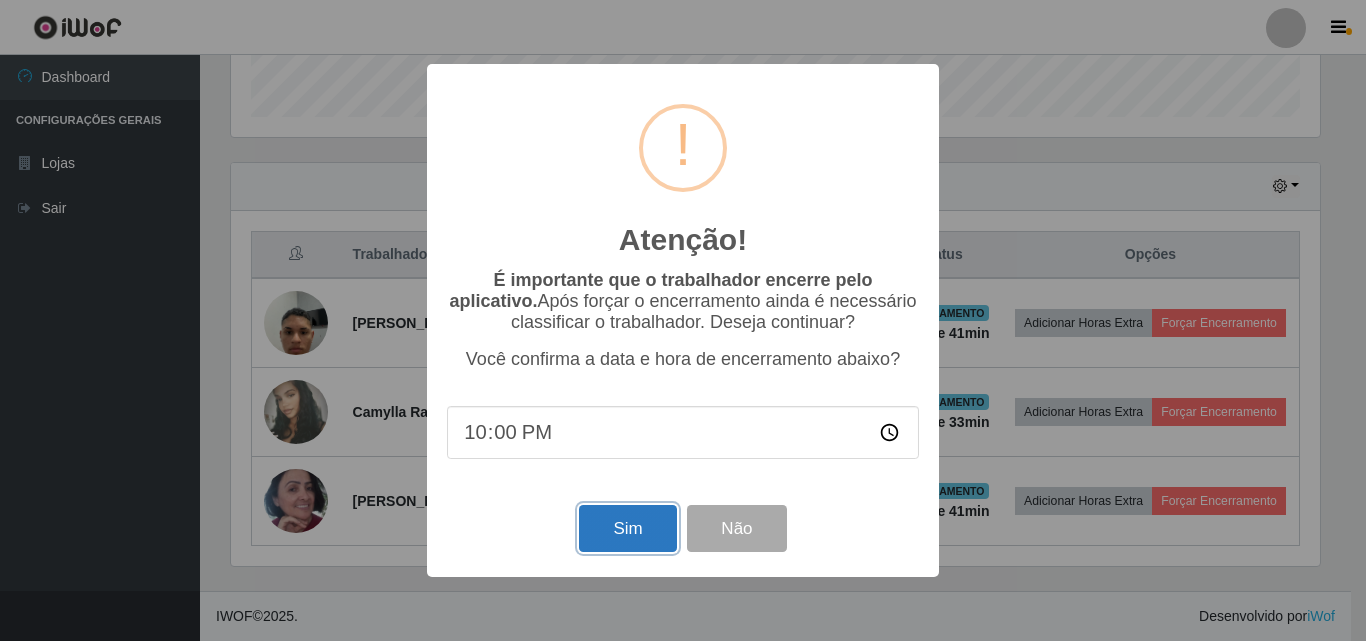 click on "Sim" at bounding box center (627, 528) 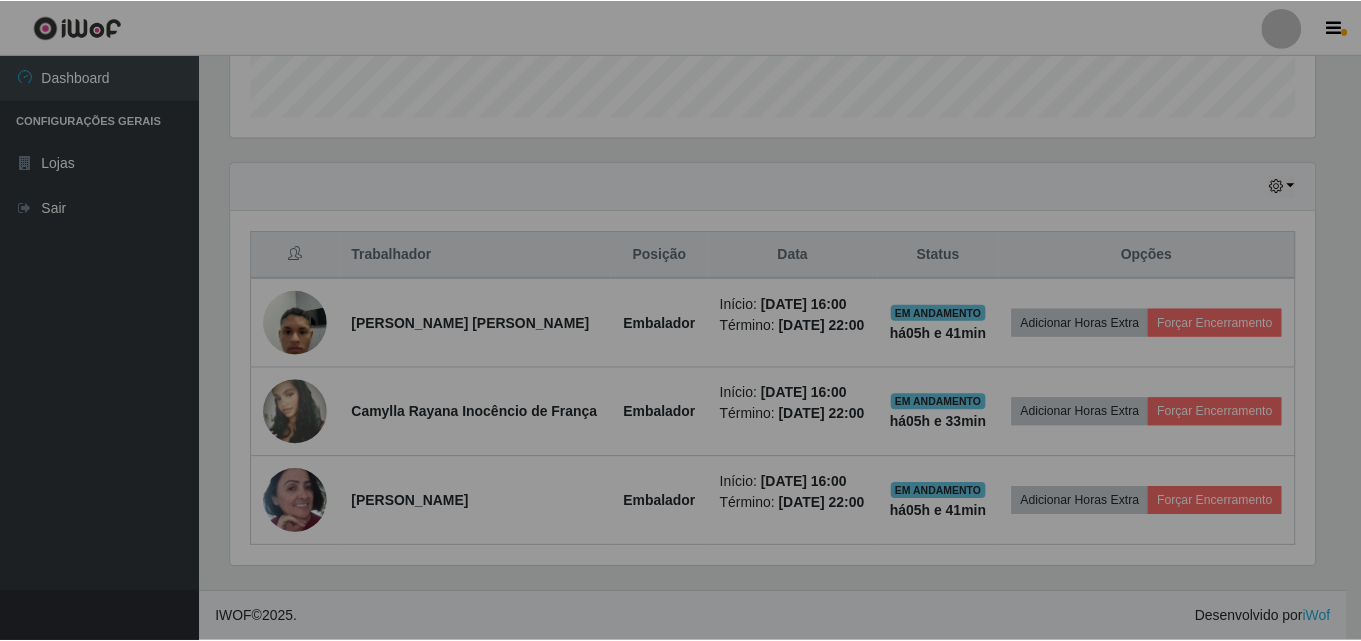 scroll, scrollTop: 999585, scrollLeft: 998901, axis: both 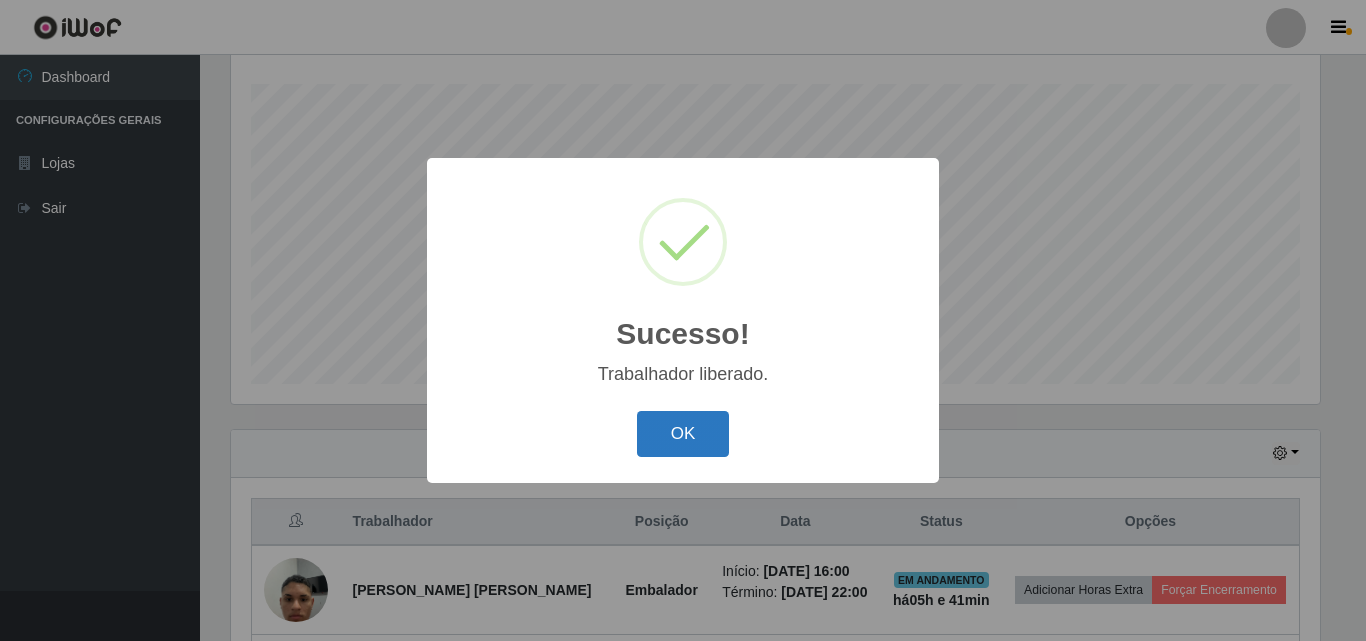 click on "OK" at bounding box center (683, 434) 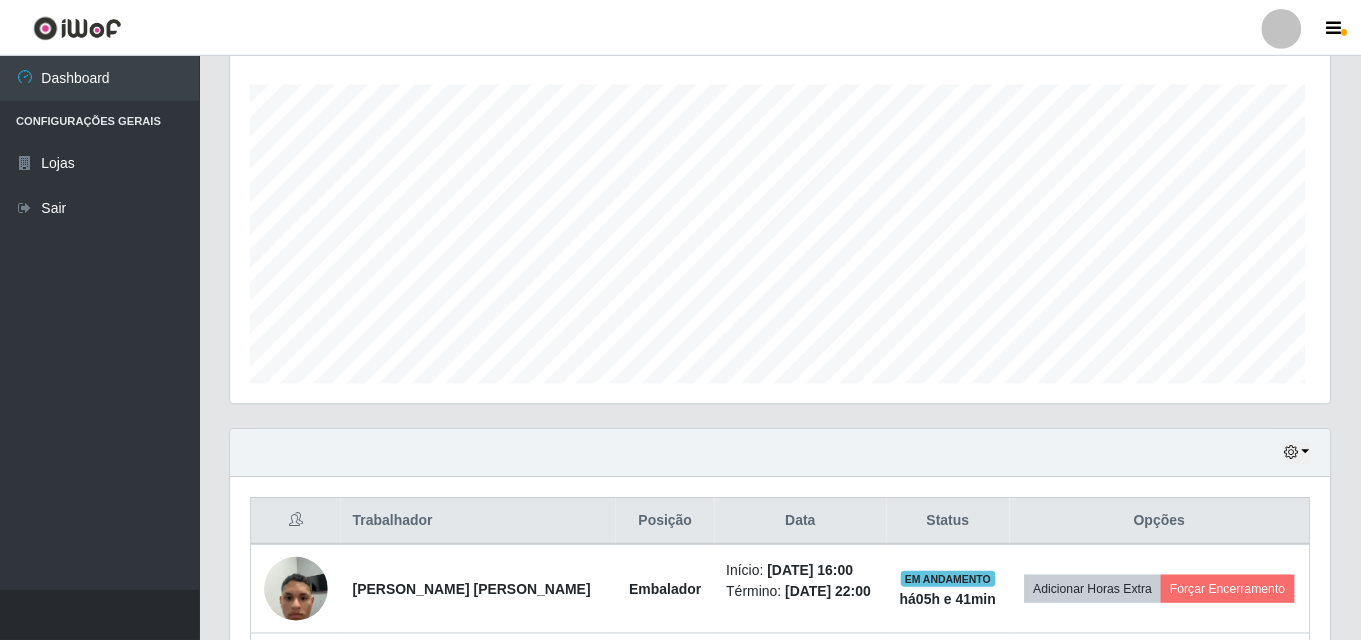 scroll, scrollTop: 999585, scrollLeft: 998901, axis: both 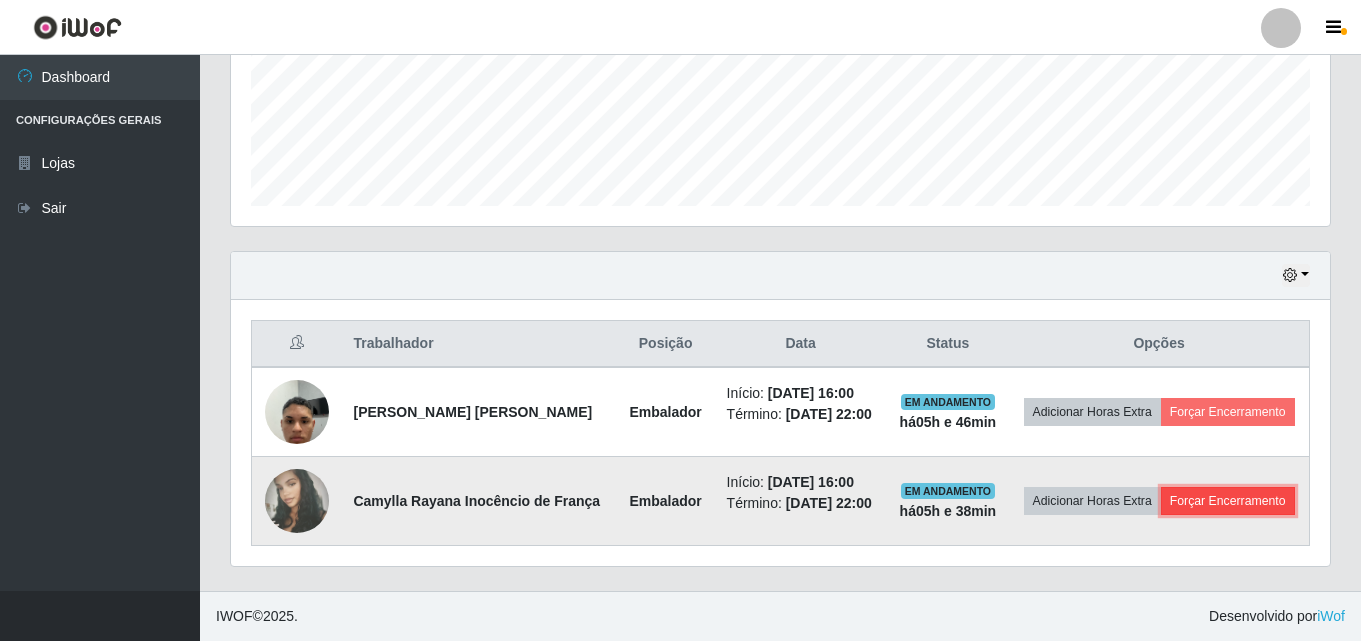 click on "Forçar Encerramento" at bounding box center [1228, 501] 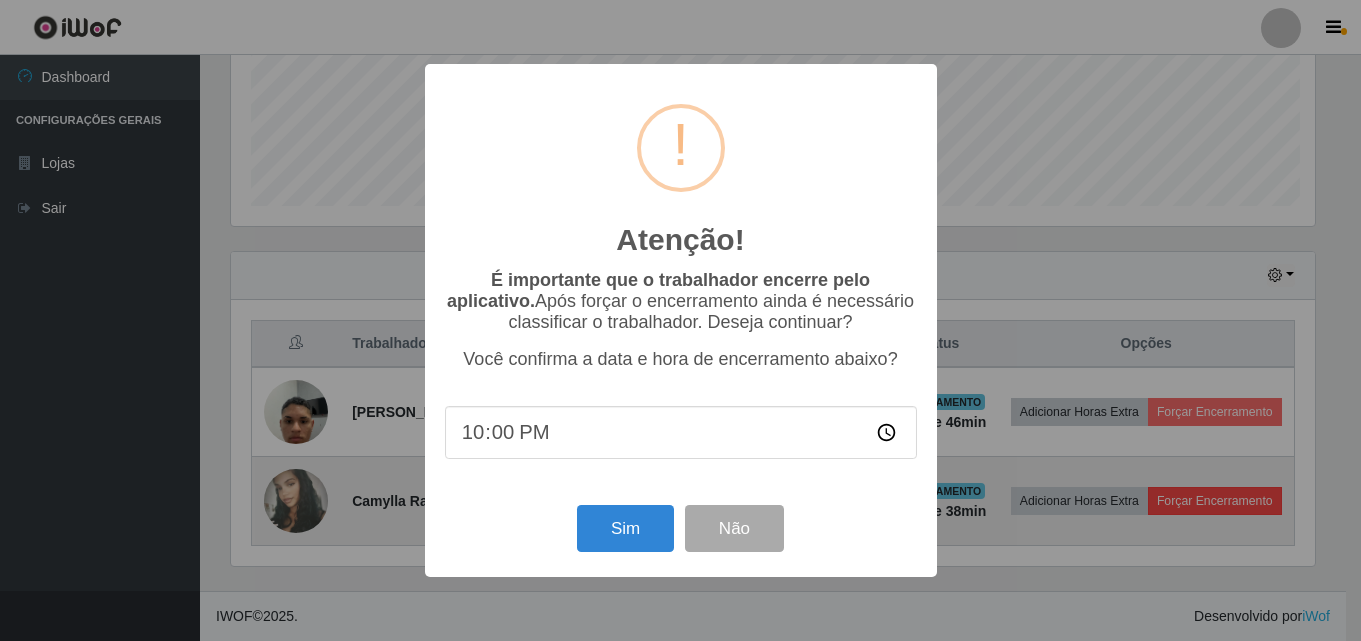 scroll, scrollTop: 999585, scrollLeft: 998911, axis: both 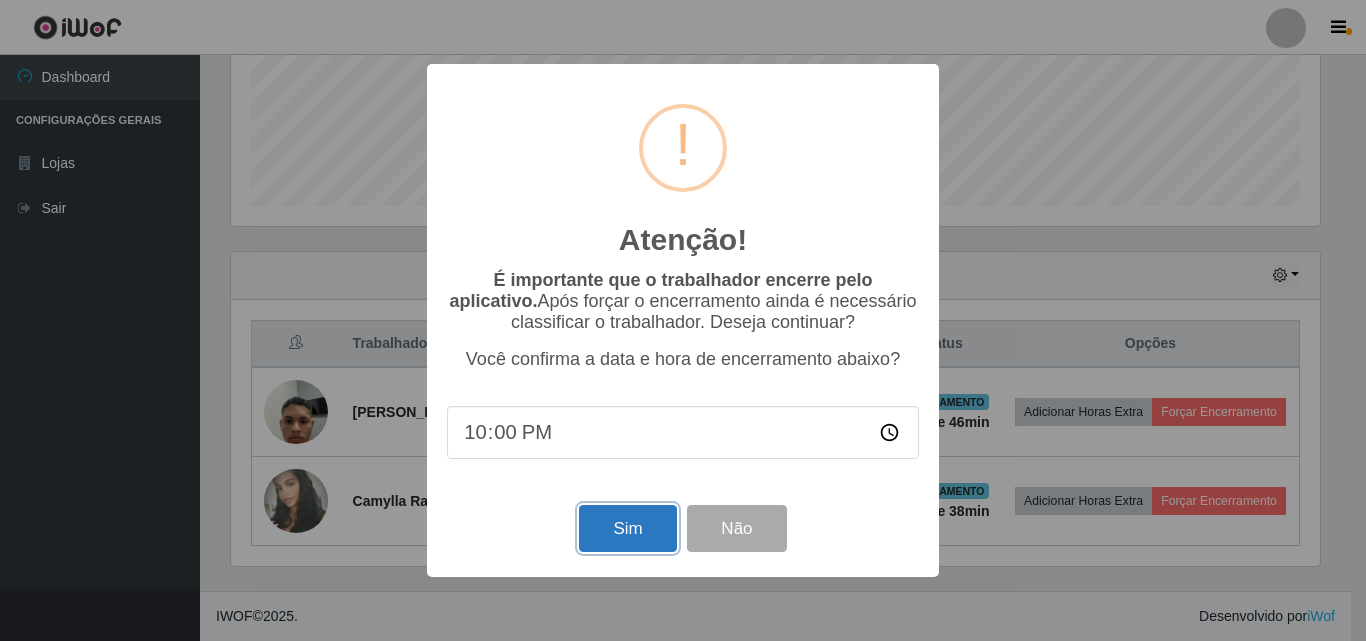 click on "Sim" at bounding box center [627, 528] 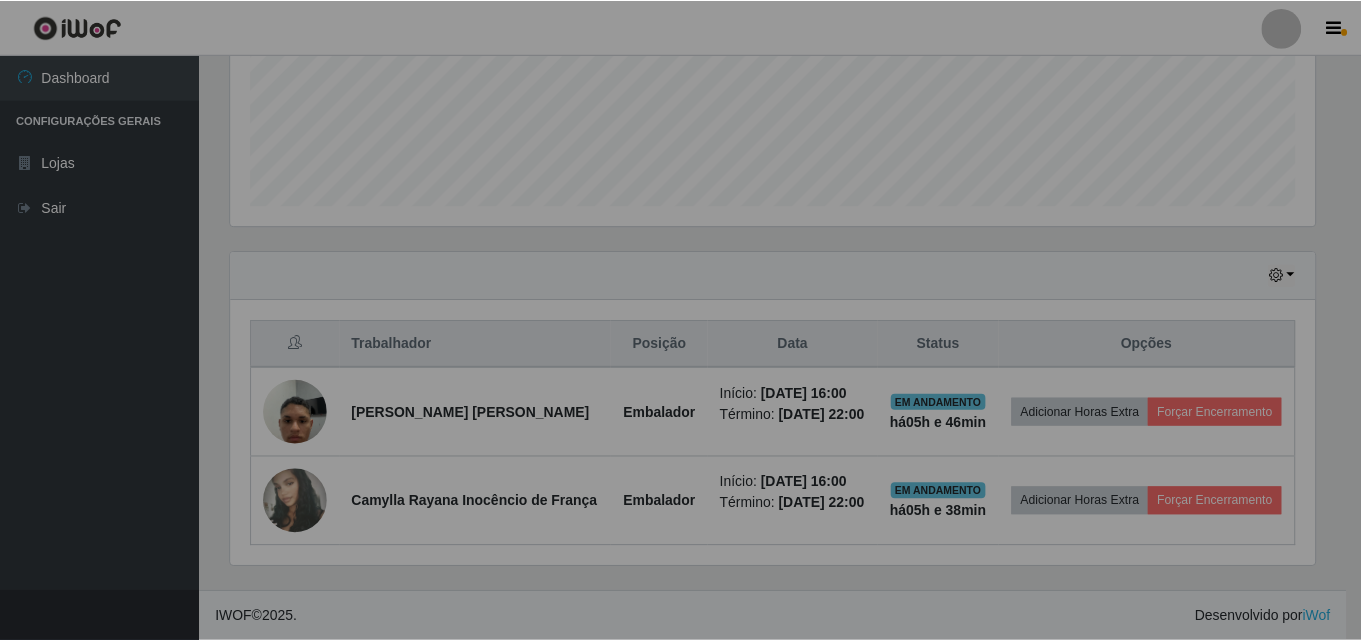 scroll, scrollTop: 999585, scrollLeft: 998901, axis: both 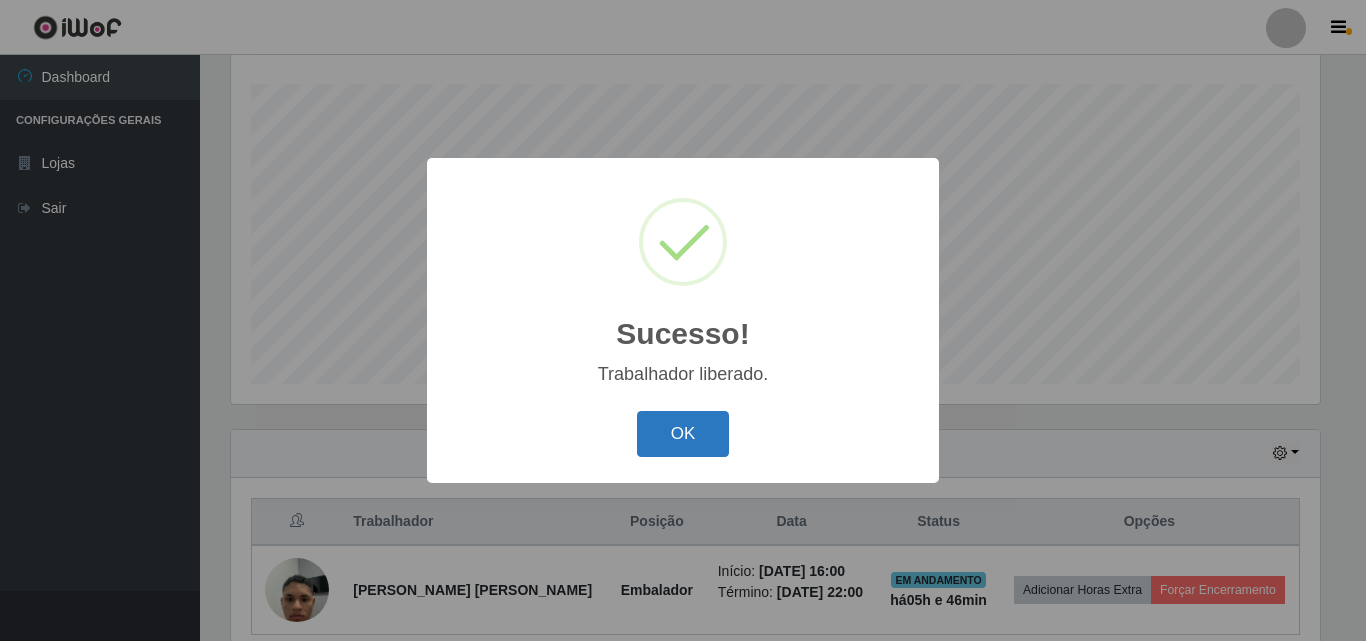 click on "OK" at bounding box center (683, 434) 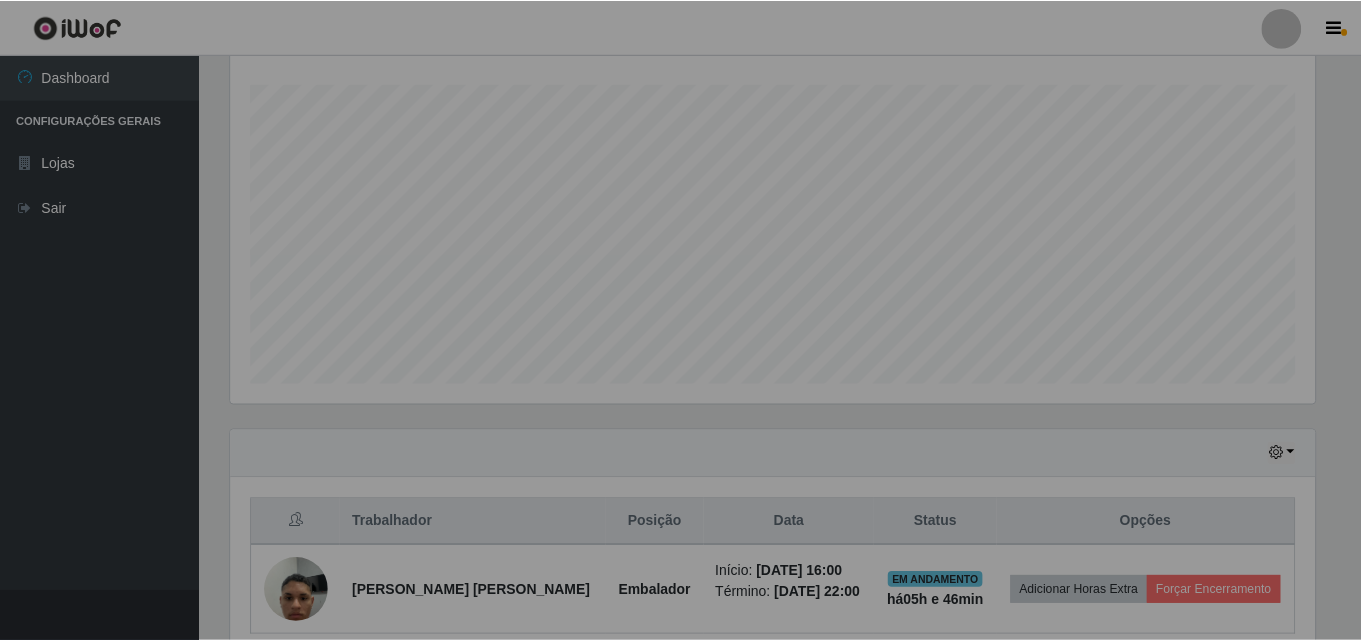 scroll, scrollTop: 999585, scrollLeft: 998901, axis: both 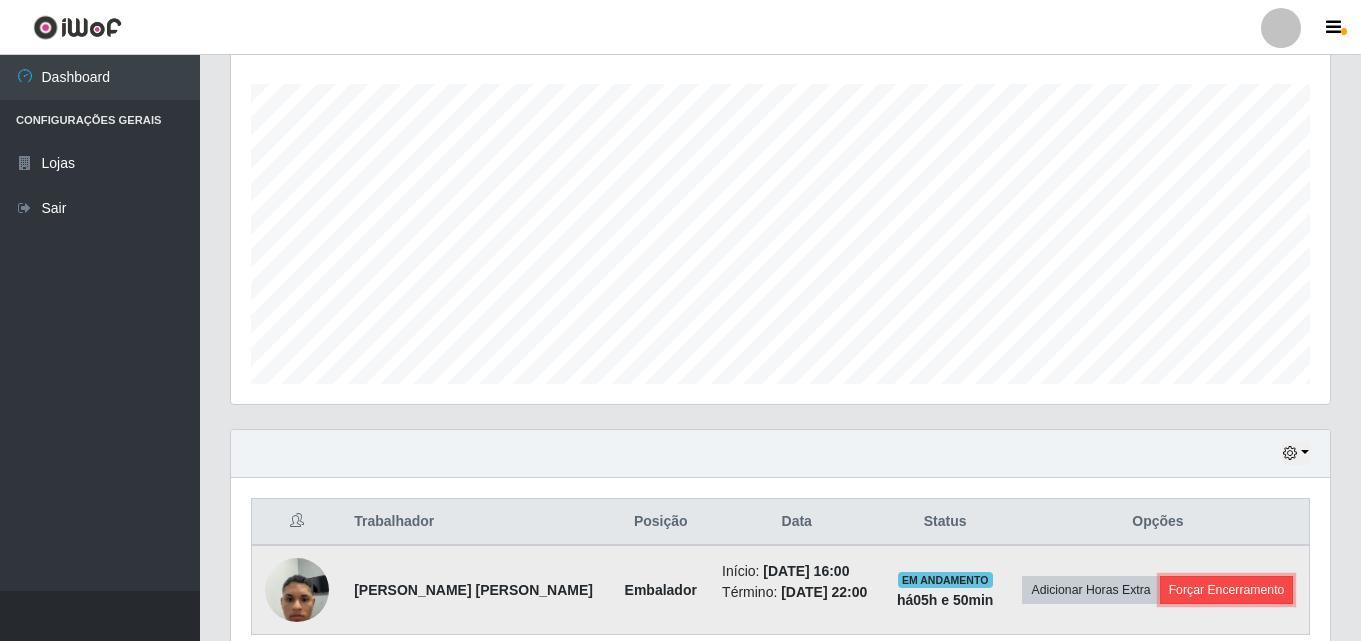 click on "Forçar Encerramento" at bounding box center (1227, 590) 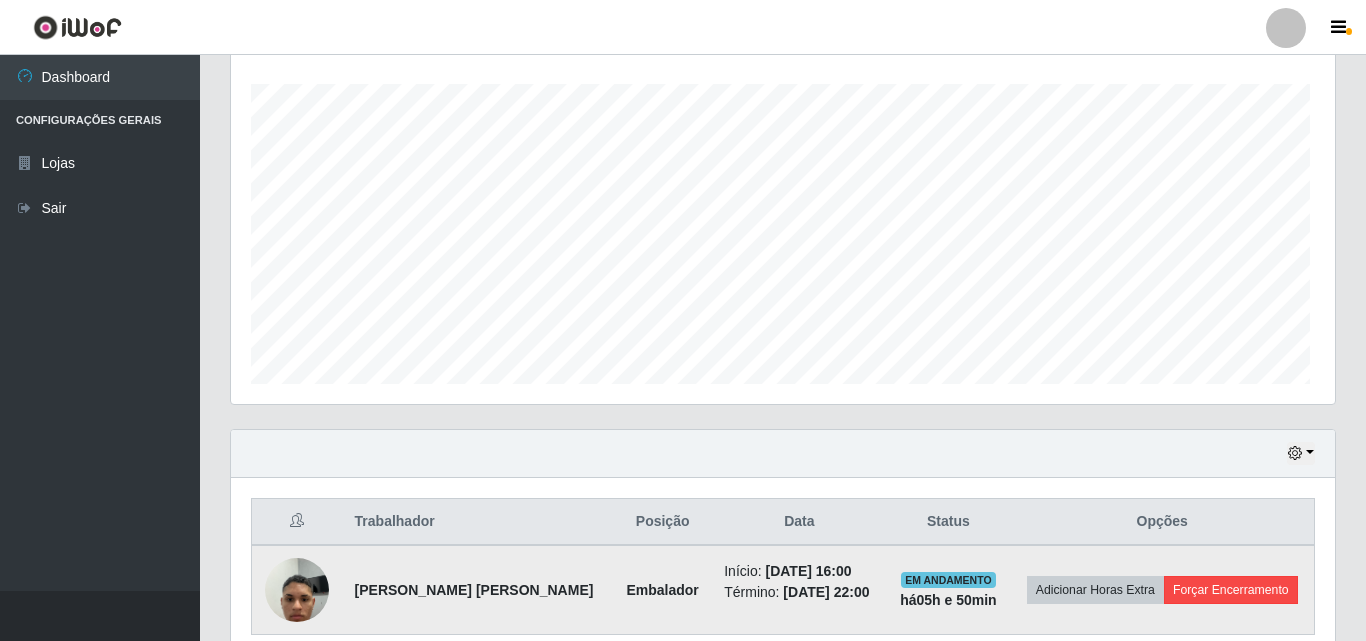 scroll, scrollTop: 999585, scrollLeft: 998911, axis: both 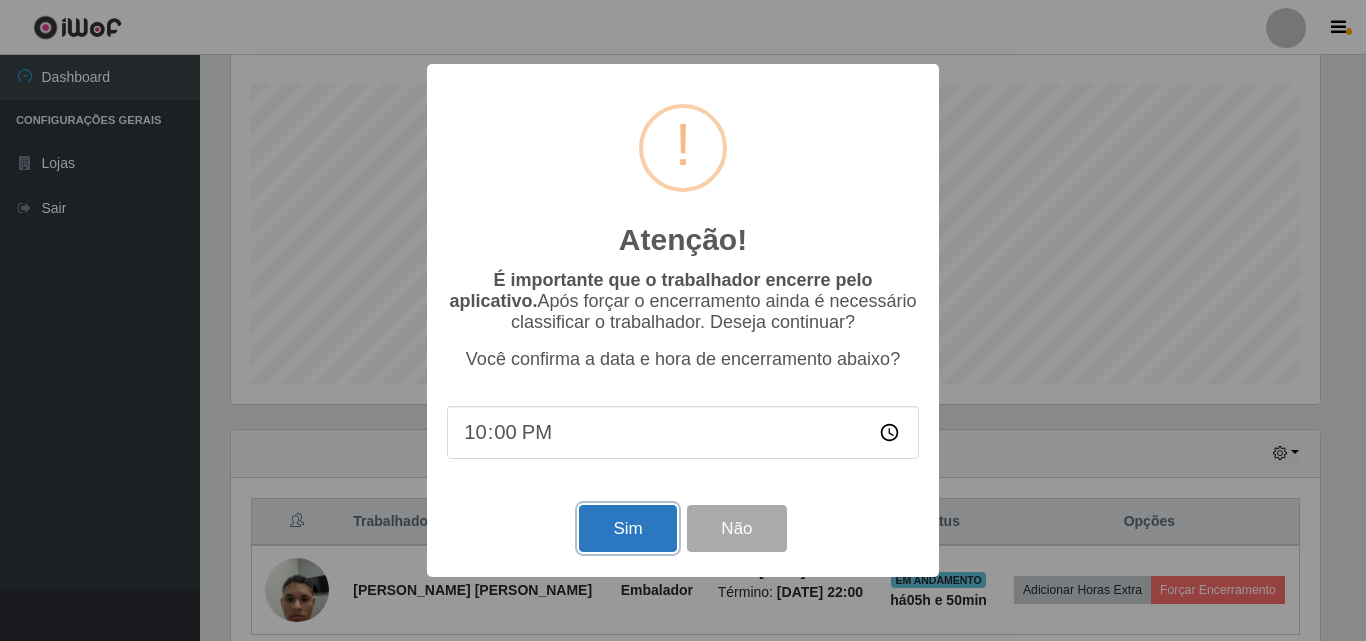 click on "Sim" at bounding box center [627, 528] 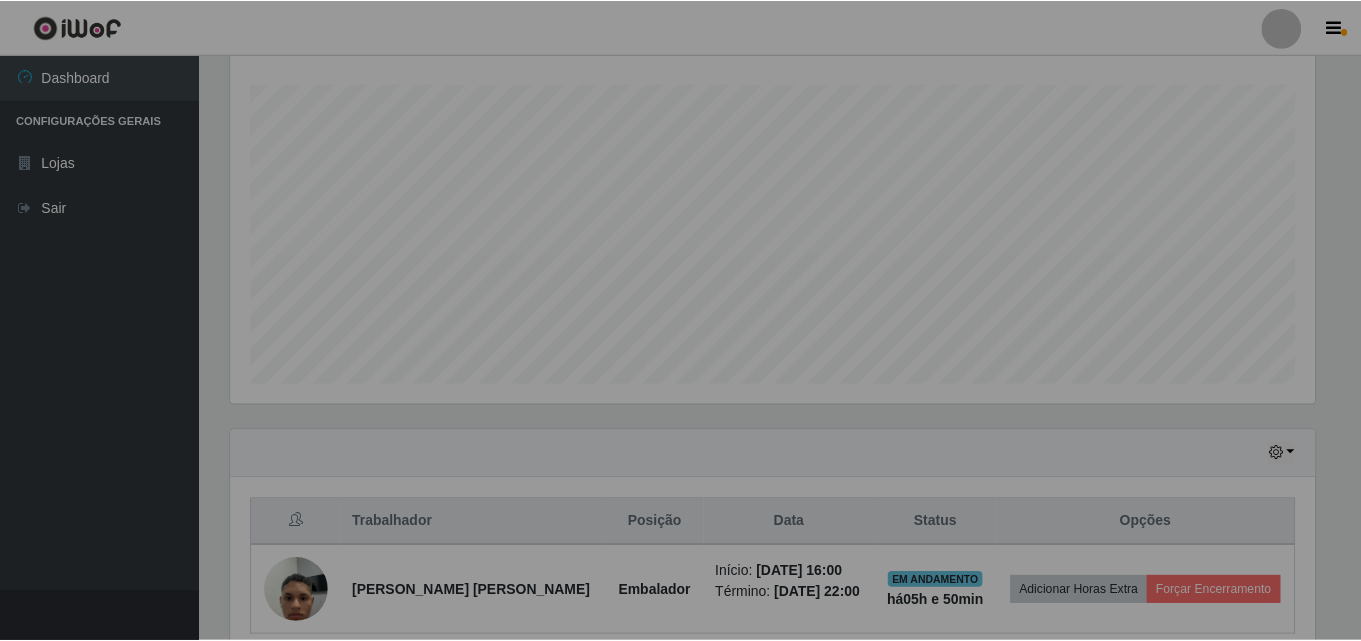 scroll, scrollTop: 999585, scrollLeft: 998901, axis: both 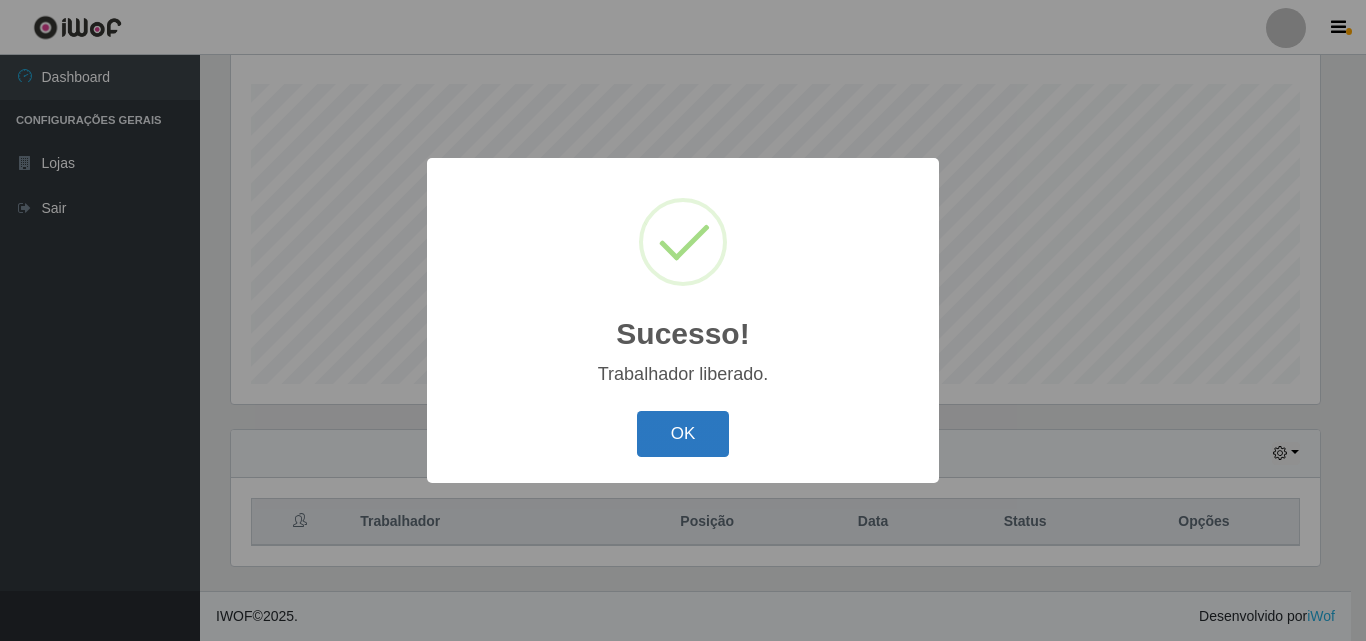 click on "OK" at bounding box center [683, 434] 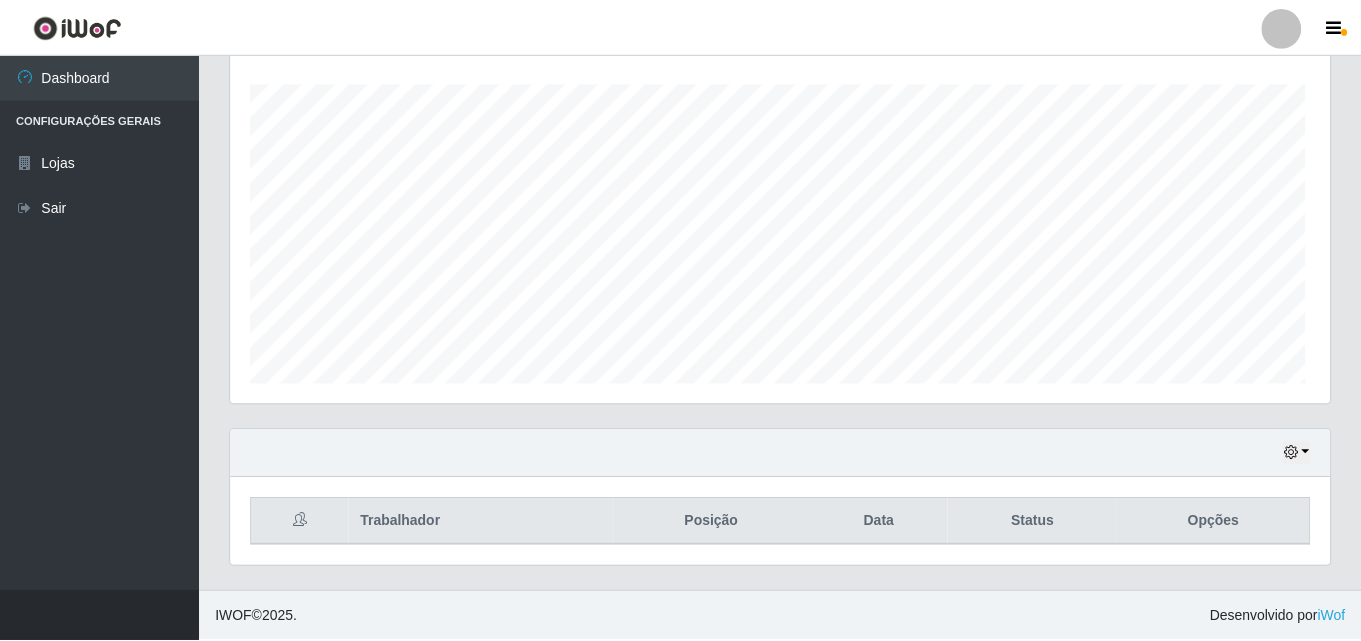 scroll, scrollTop: 999585, scrollLeft: 998901, axis: both 